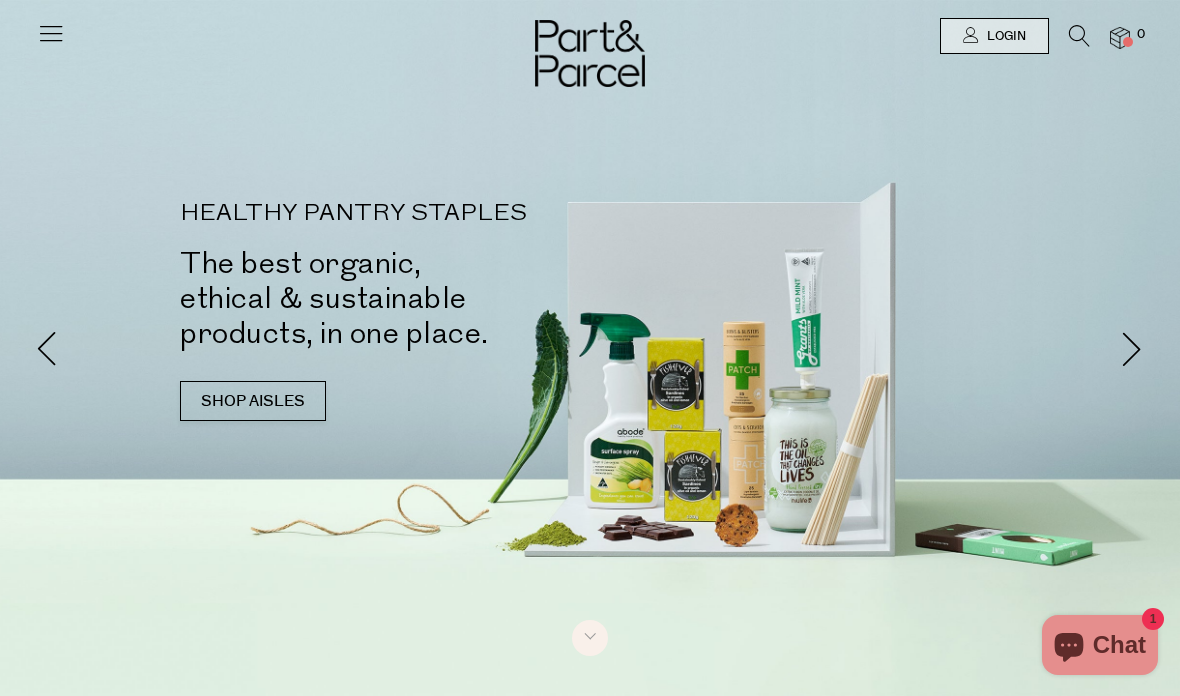 scroll, scrollTop: 0, scrollLeft: 0, axis: both 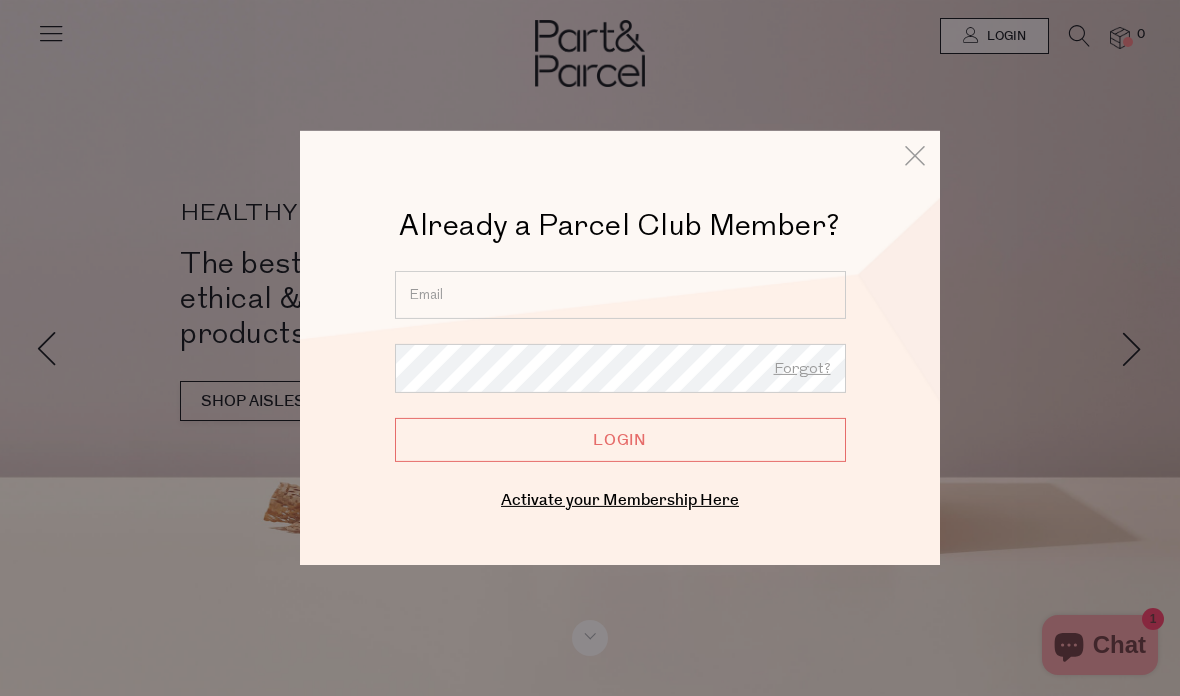 click at bounding box center (620, 295) 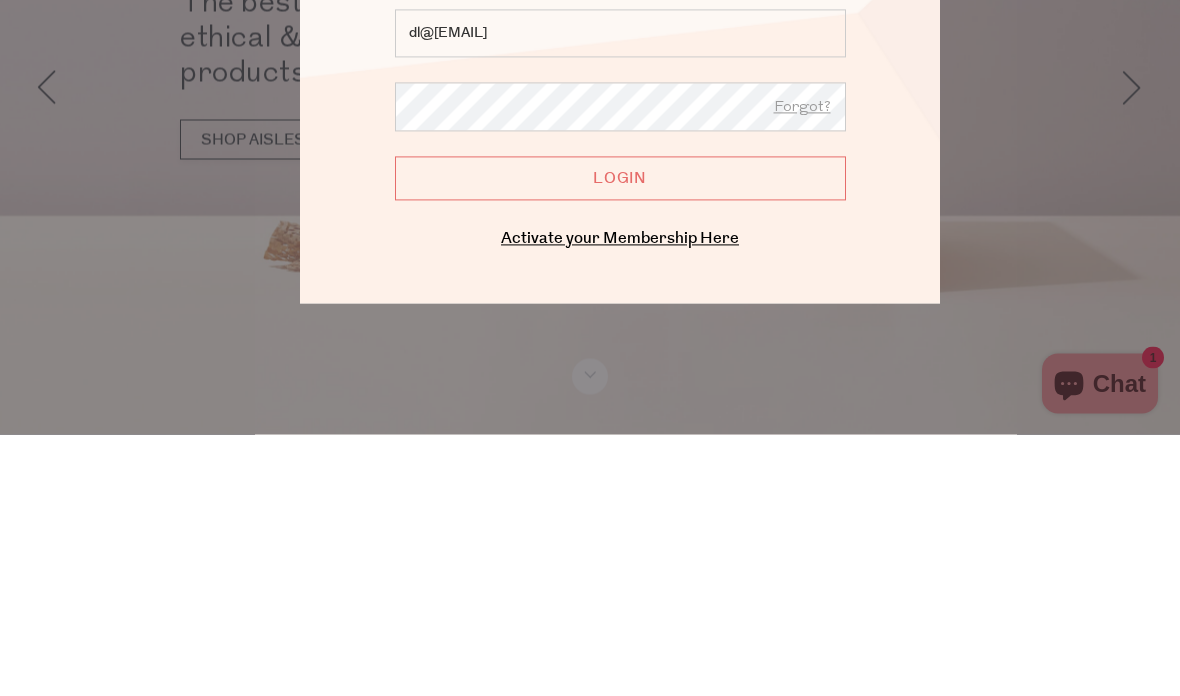 click on "dl@bicknells.com@au" at bounding box center [620, 295] 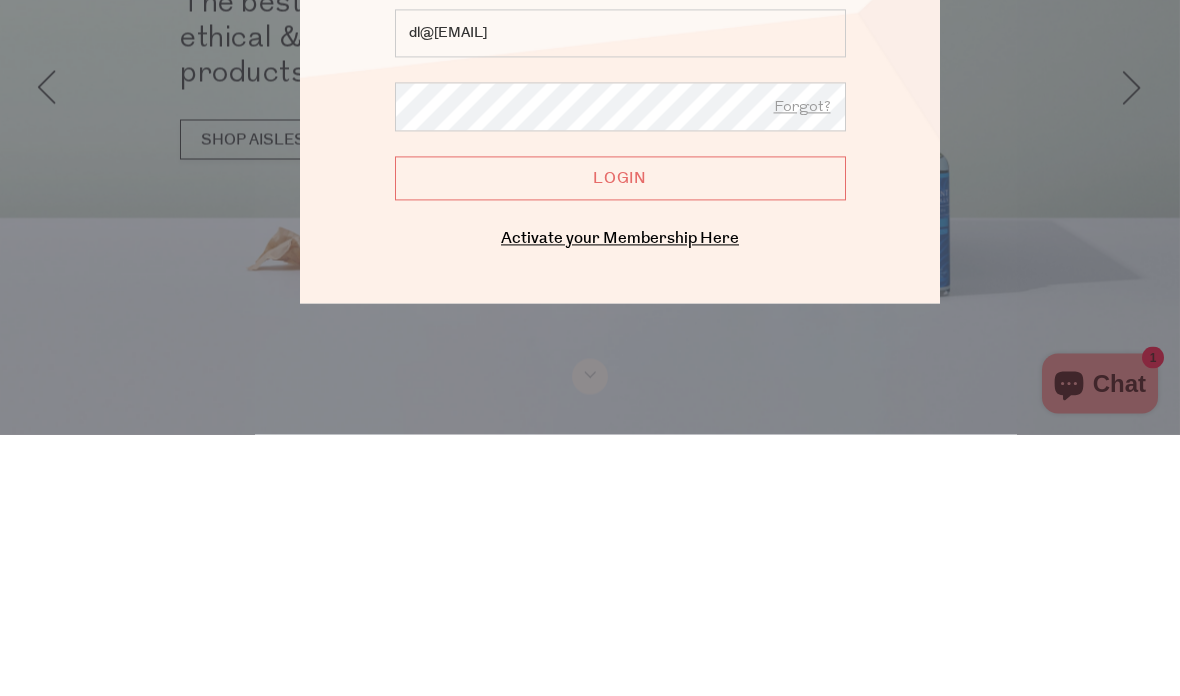 type on "dl@bicknells.com.au" 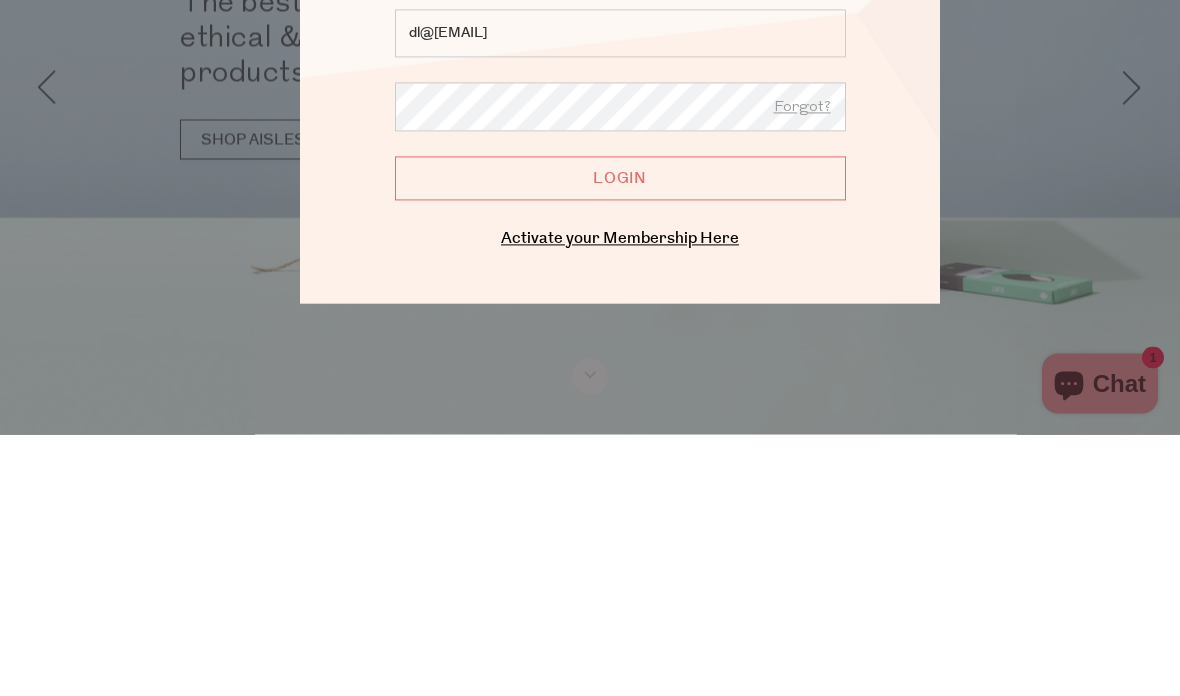 click on "Login" at bounding box center (620, 440) 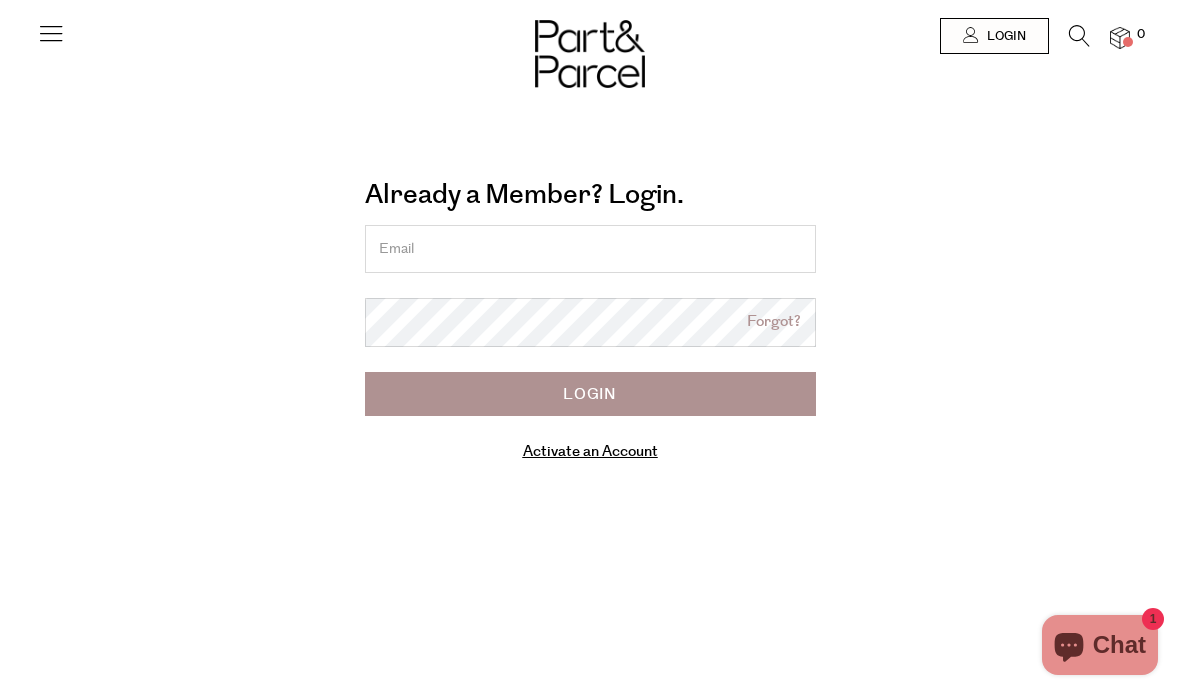 scroll, scrollTop: 0, scrollLeft: 0, axis: both 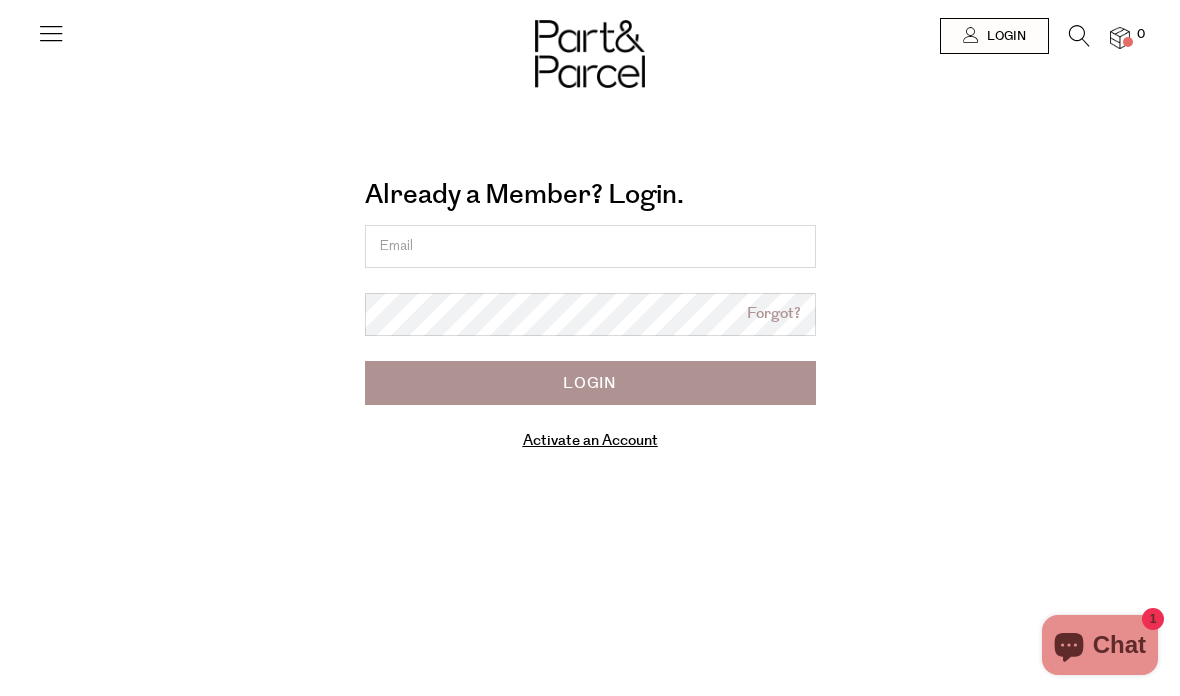 click at bounding box center [590, 246] 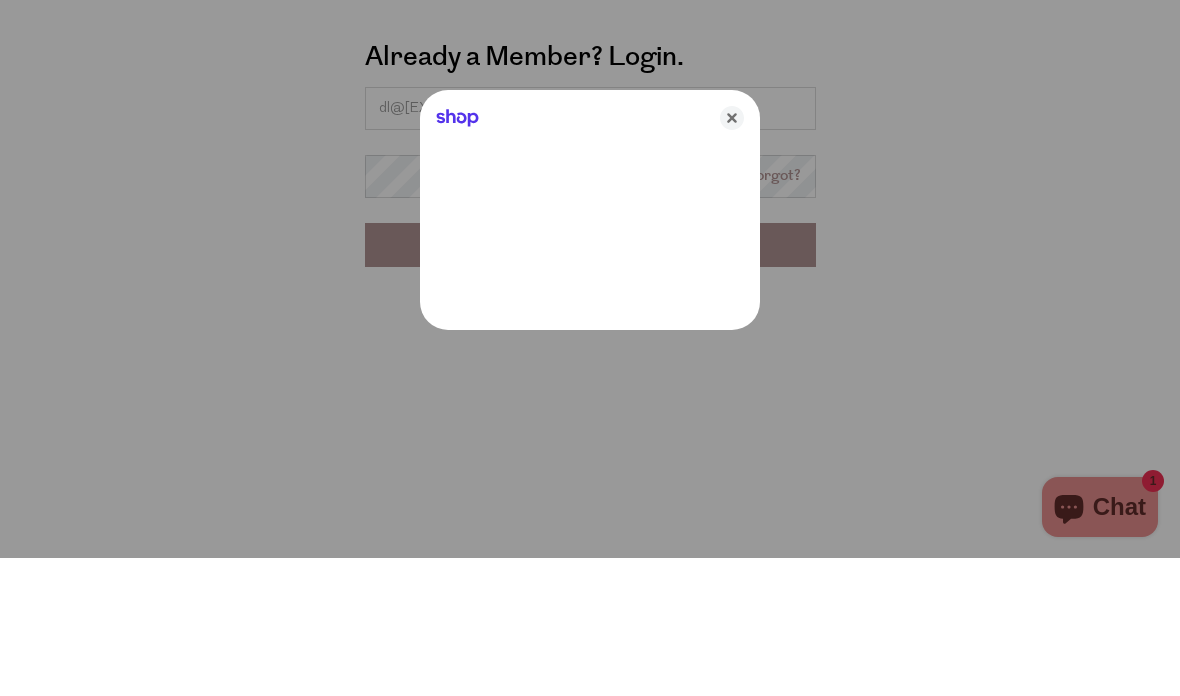 type on "dl@[EXAMPLE.COM].au" 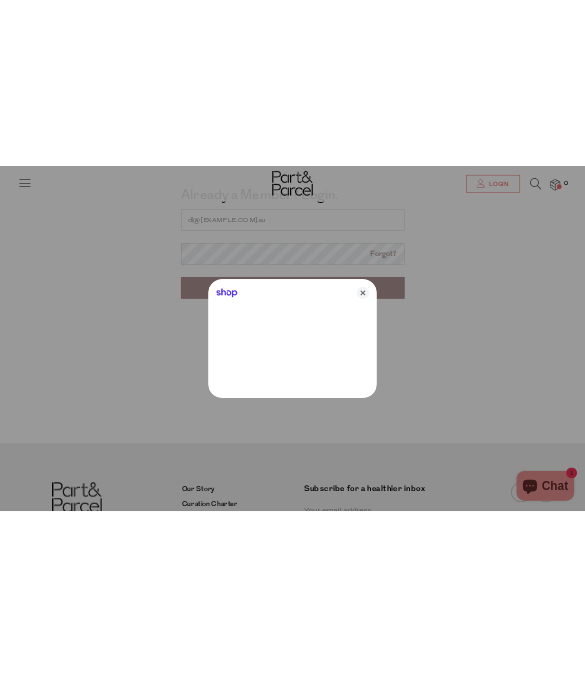 scroll, scrollTop: 88, scrollLeft: 0, axis: vertical 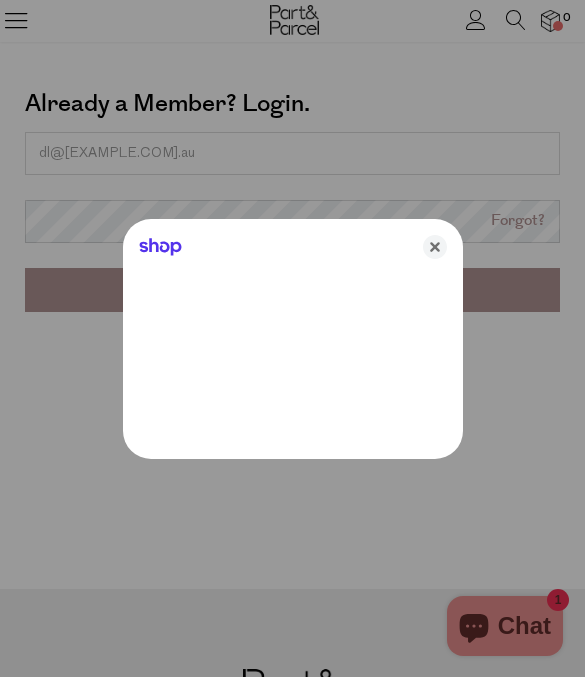 click 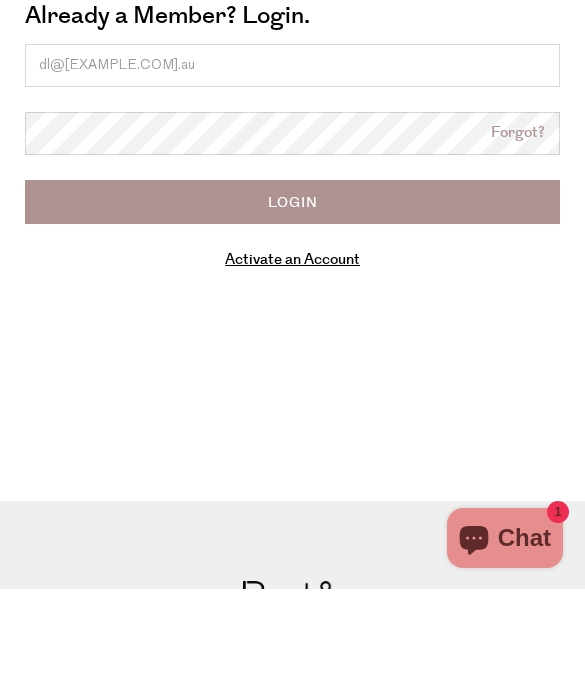 click on "Login" at bounding box center (292, 290) 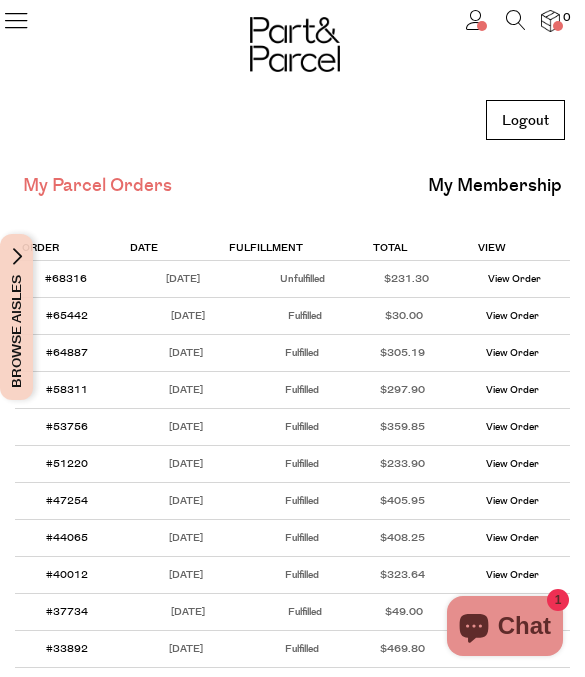 scroll, scrollTop: 0, scrollLeft: 0, axis: both 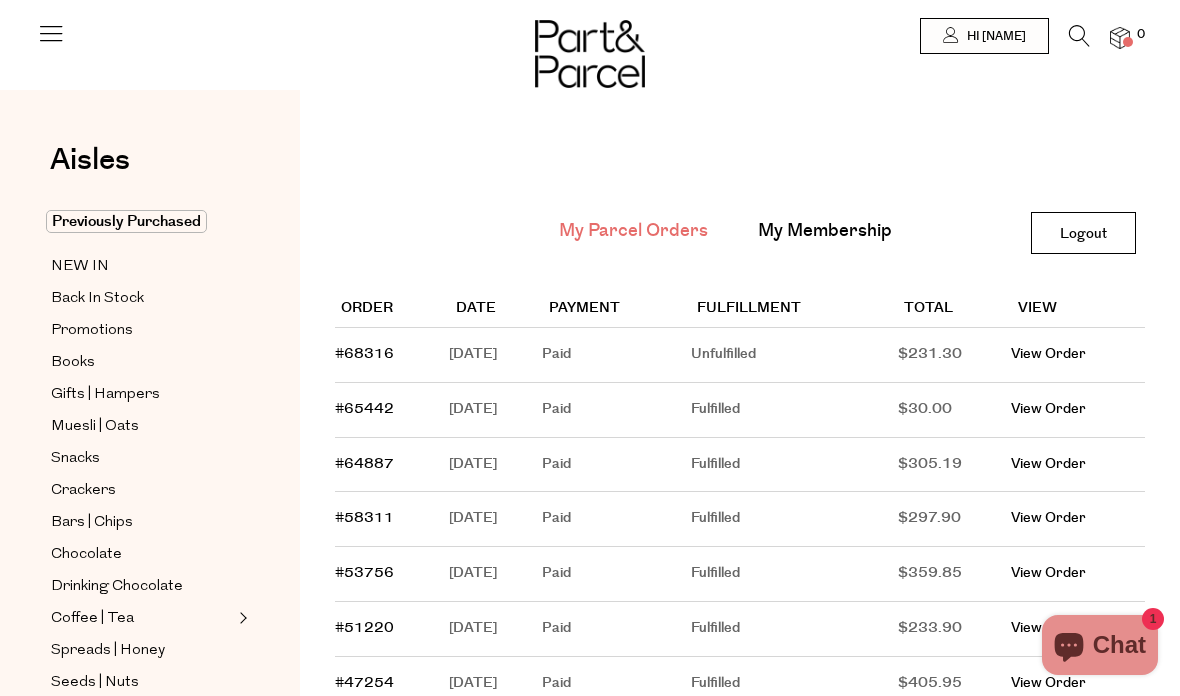 click on "View Order" at bounding box center [1048, 354] 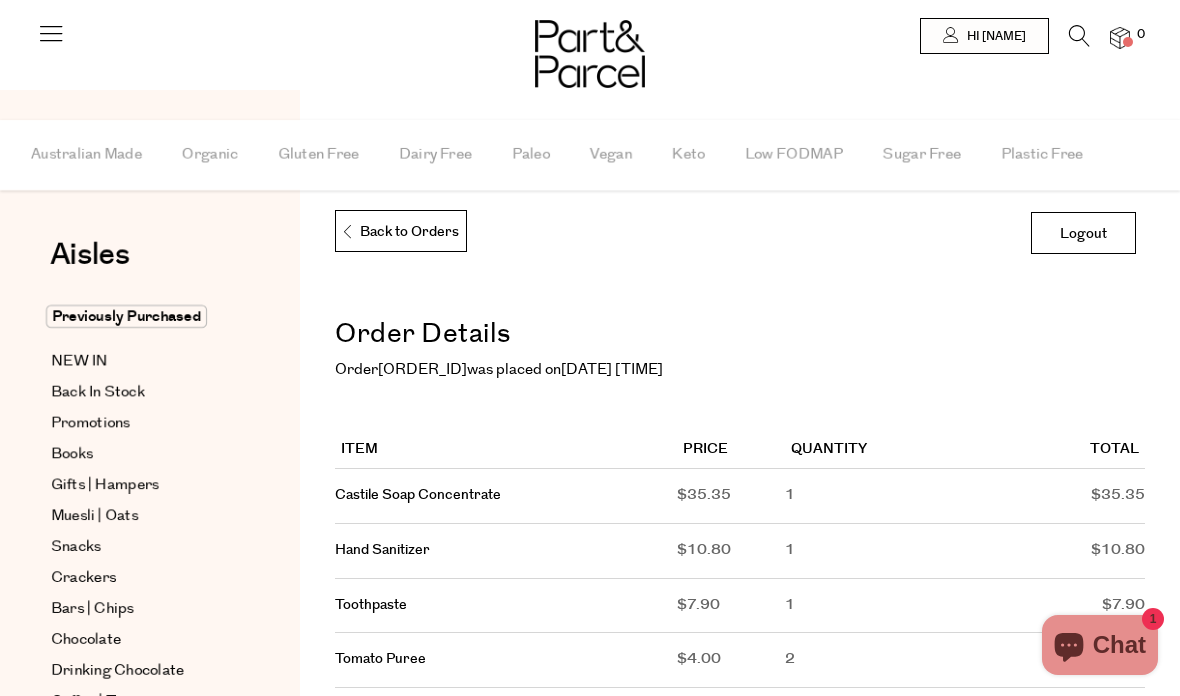 scroll, scrollTop: 0, scrollLeft: 0, axis: both 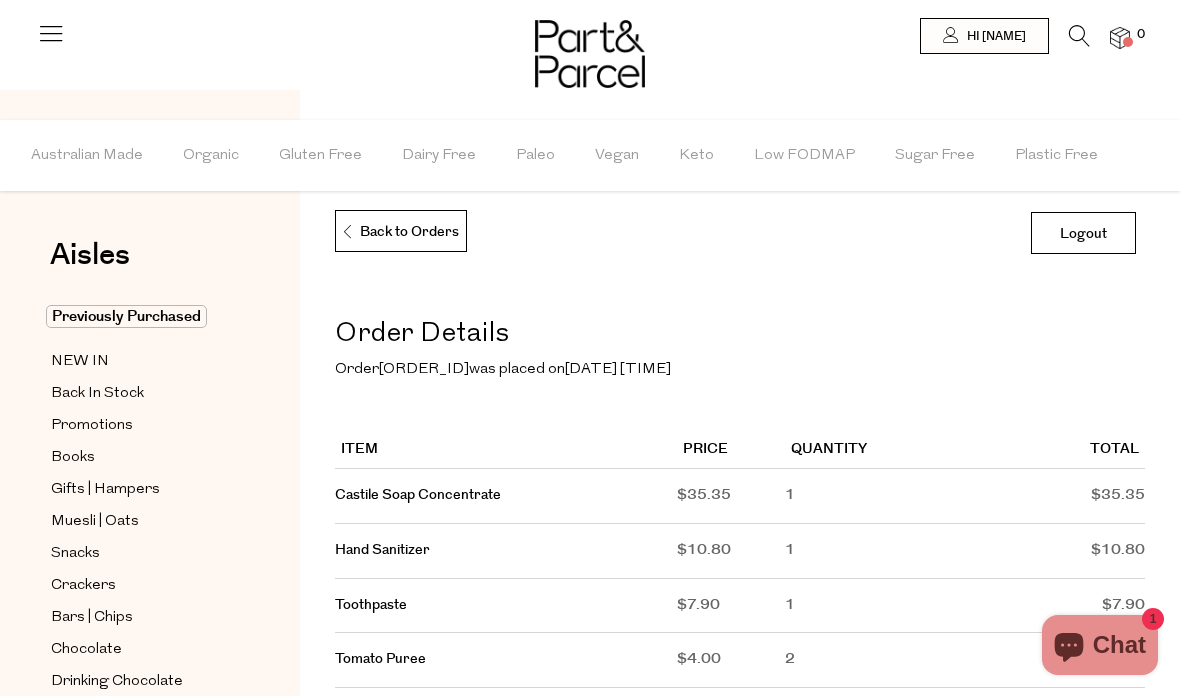 click at bounding box center [51, 33] 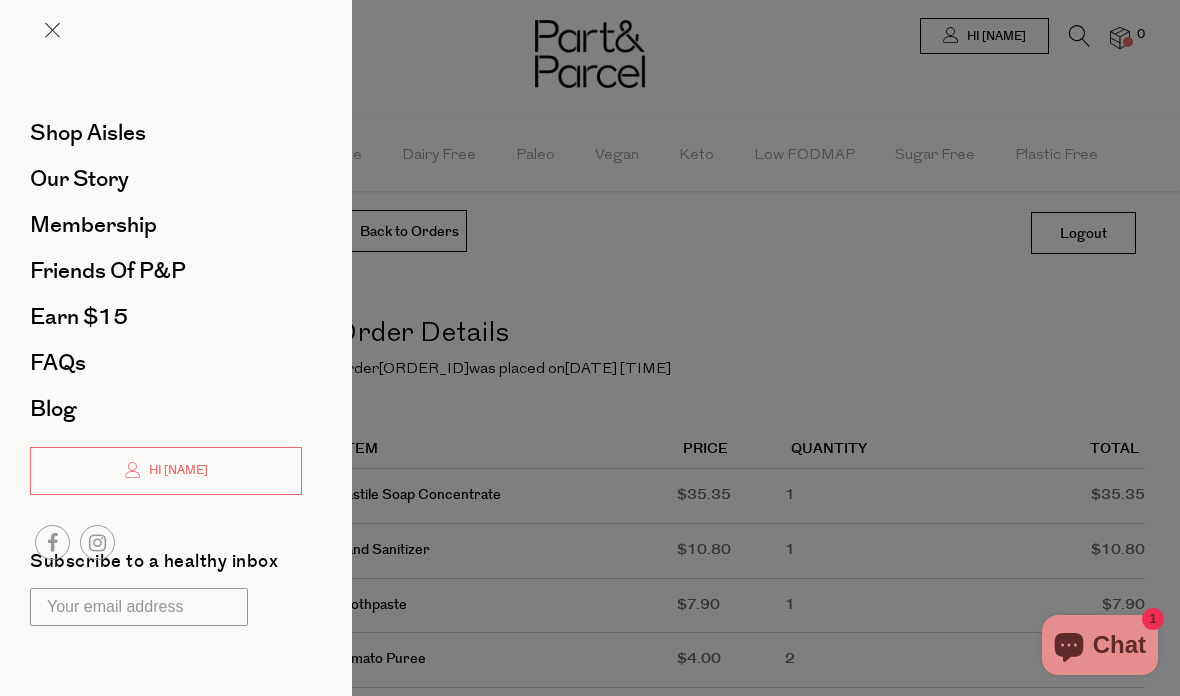 click on "Hi [NAME]" at bounding box center (166, 471) 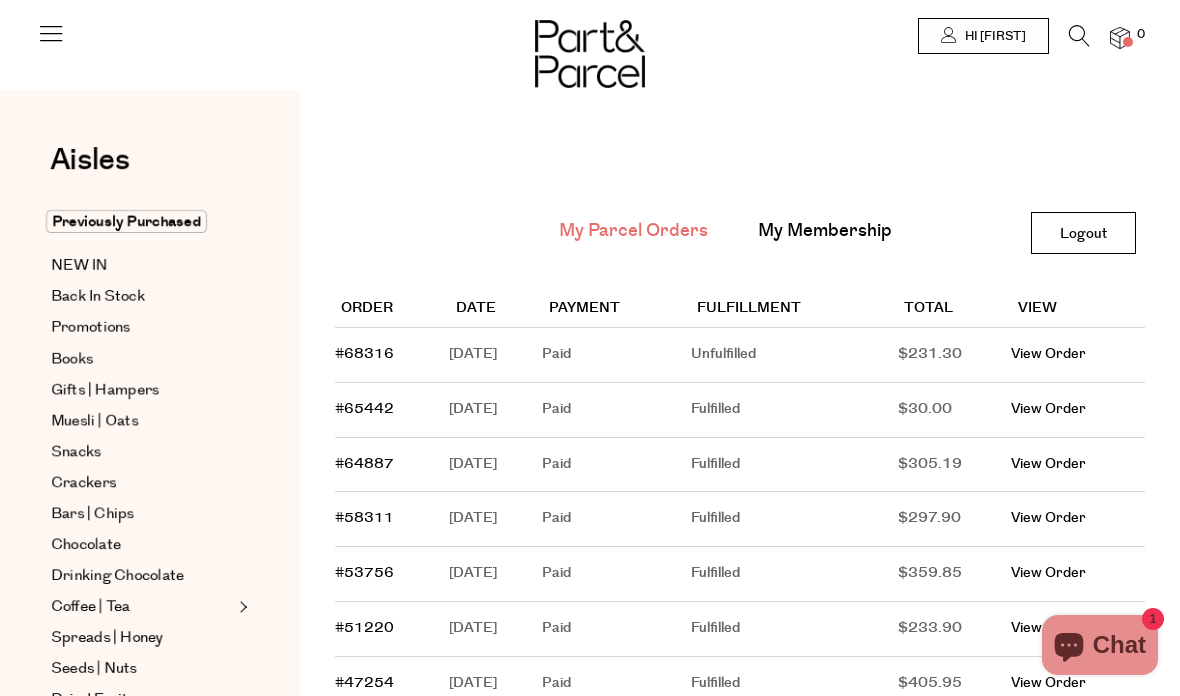 scroll, scrollTop: 0, scrollLeft: 0, axis: both 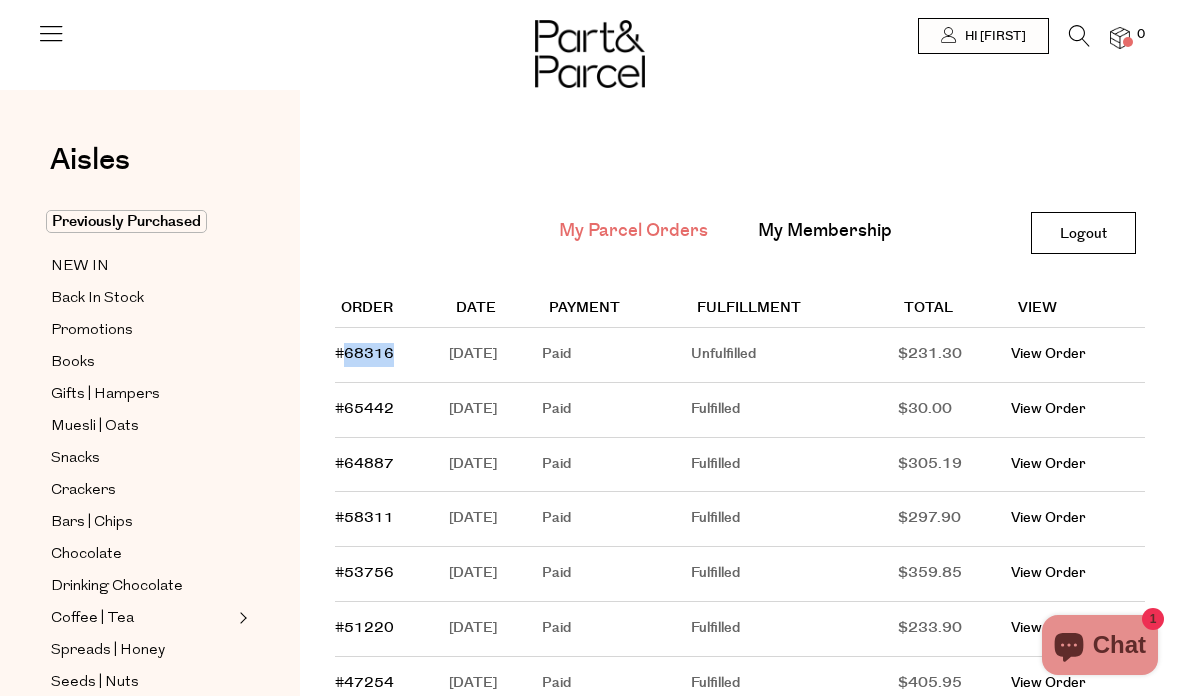 click on "Chat" at bounding box center (1119, 645) 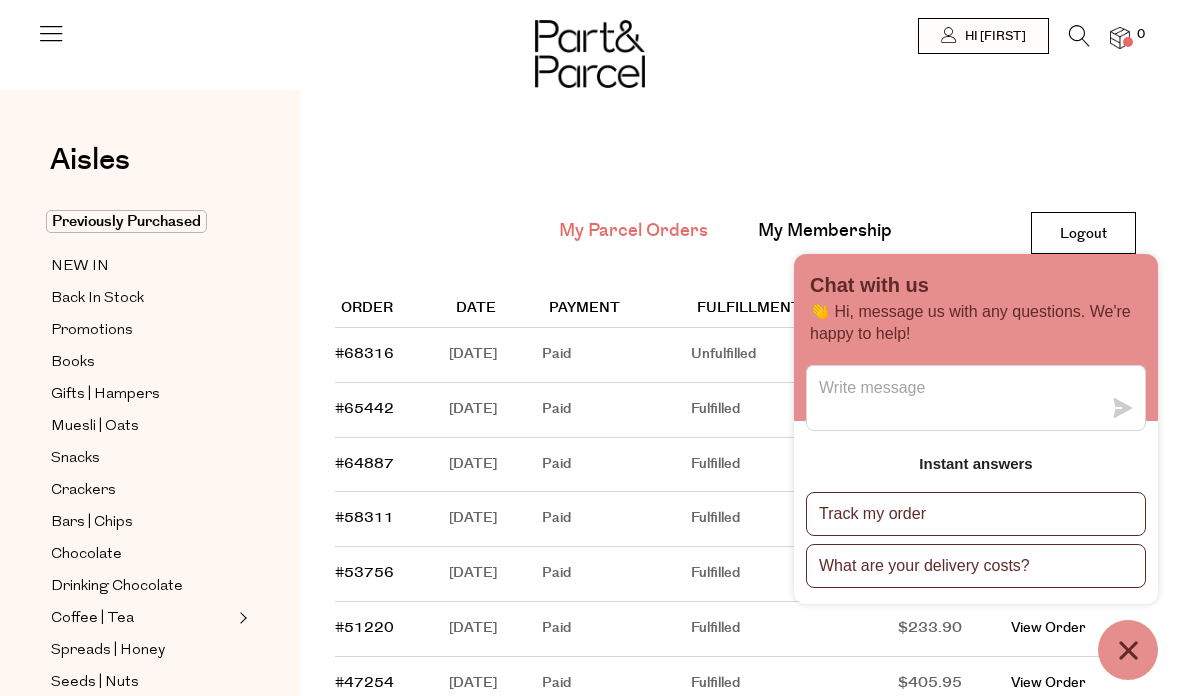 click on "Track my order" at bounding box center [976, 514] 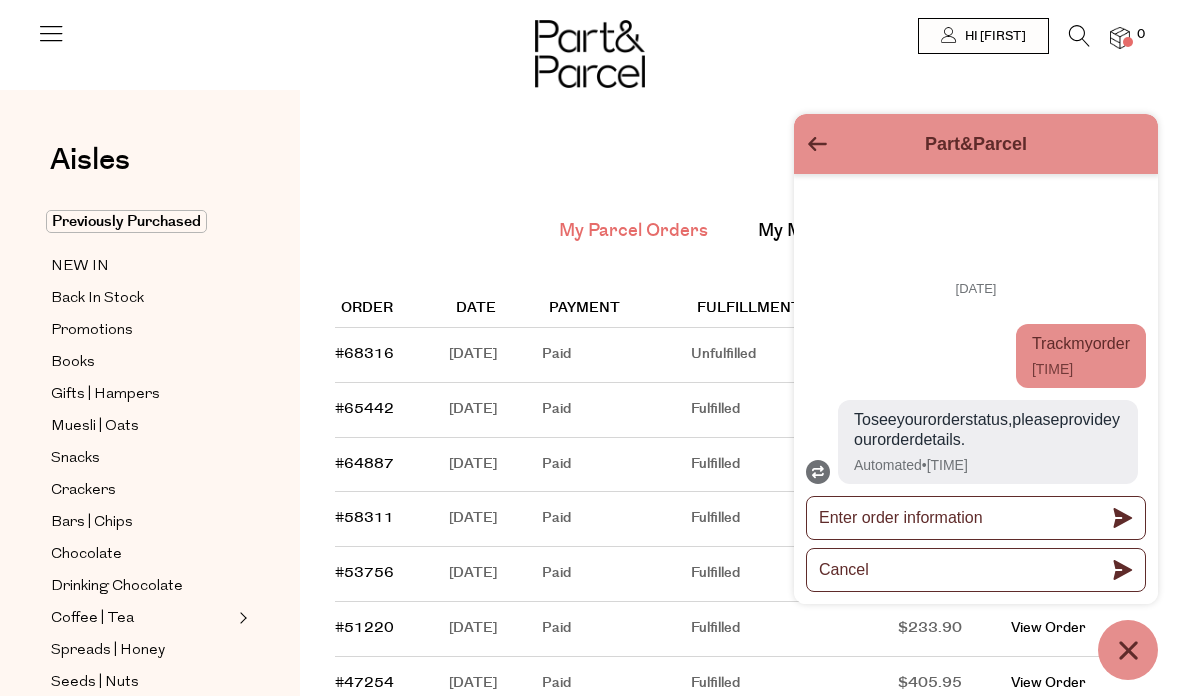 click on "Enter order information" at bounding box center [976, 518] 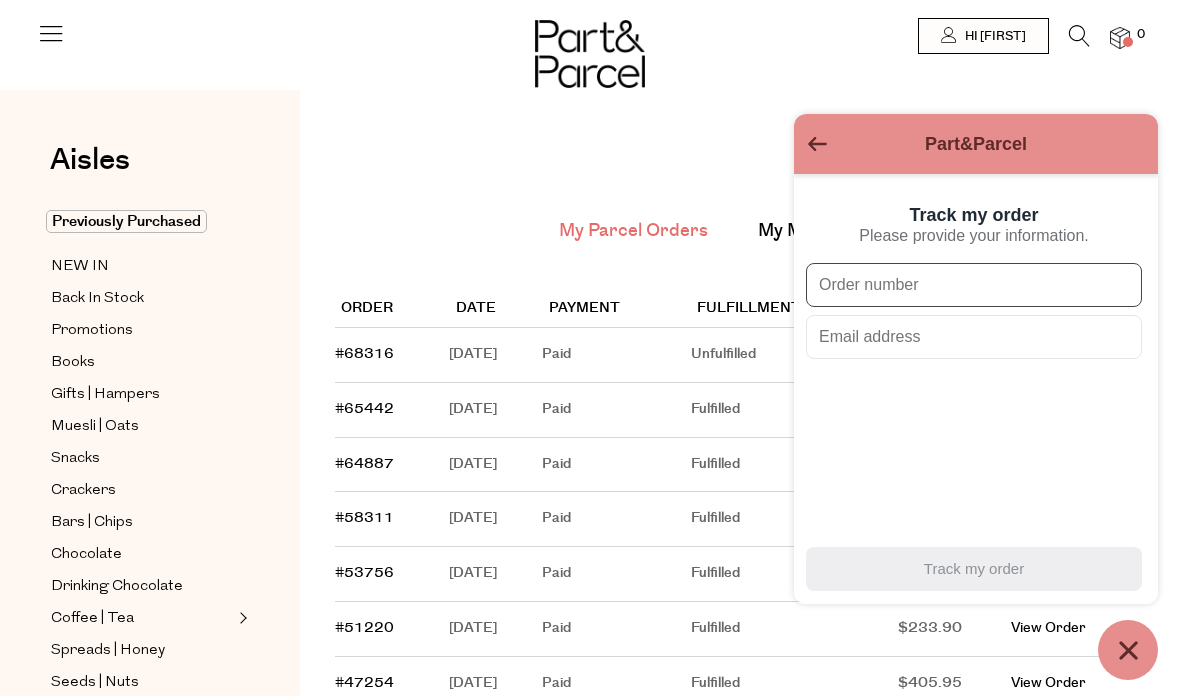 click at bounding box center (974, 285) 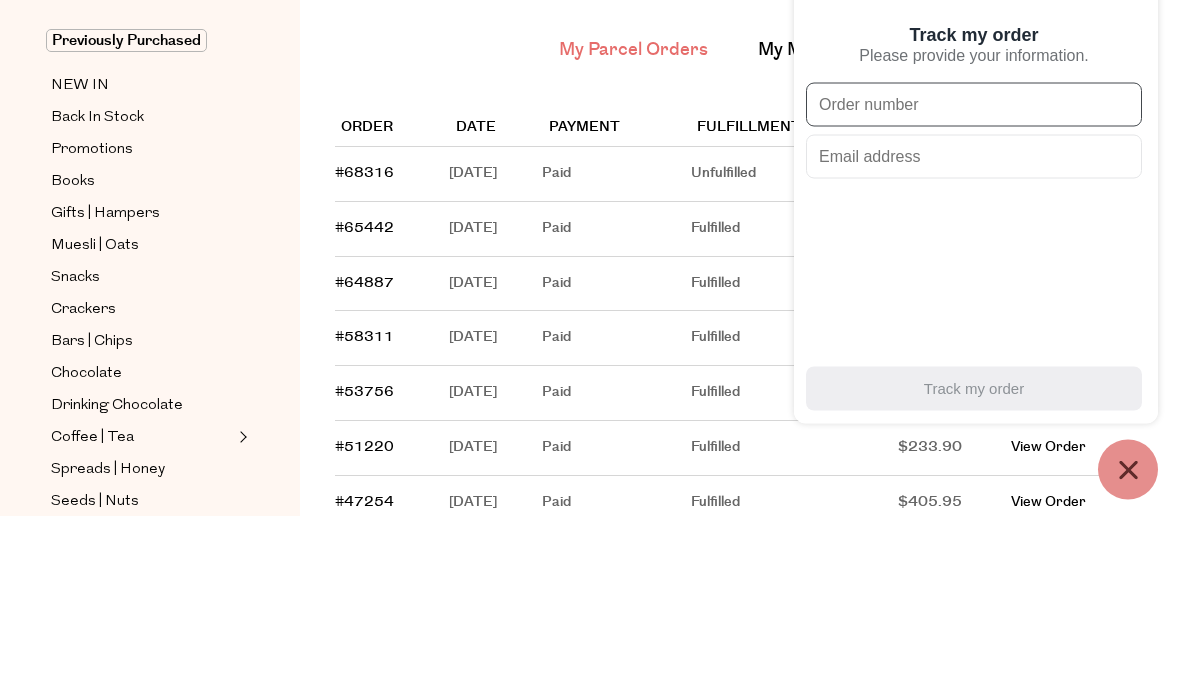 click at bounding box center (974, 285) 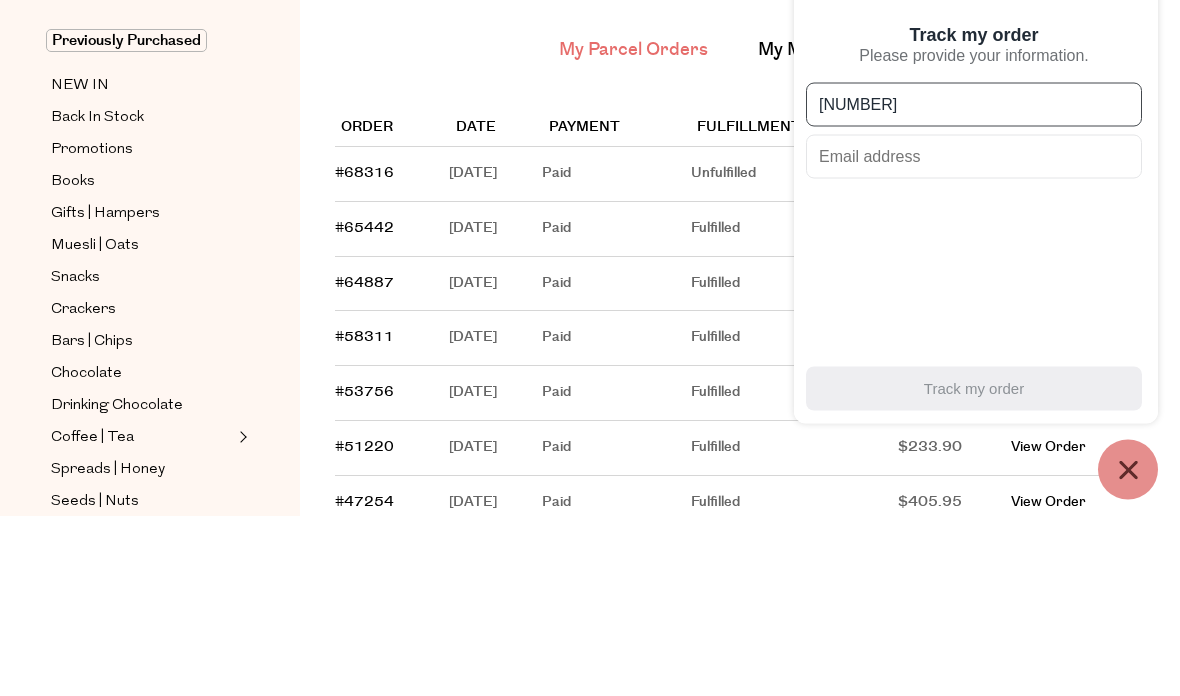 type on "68316" 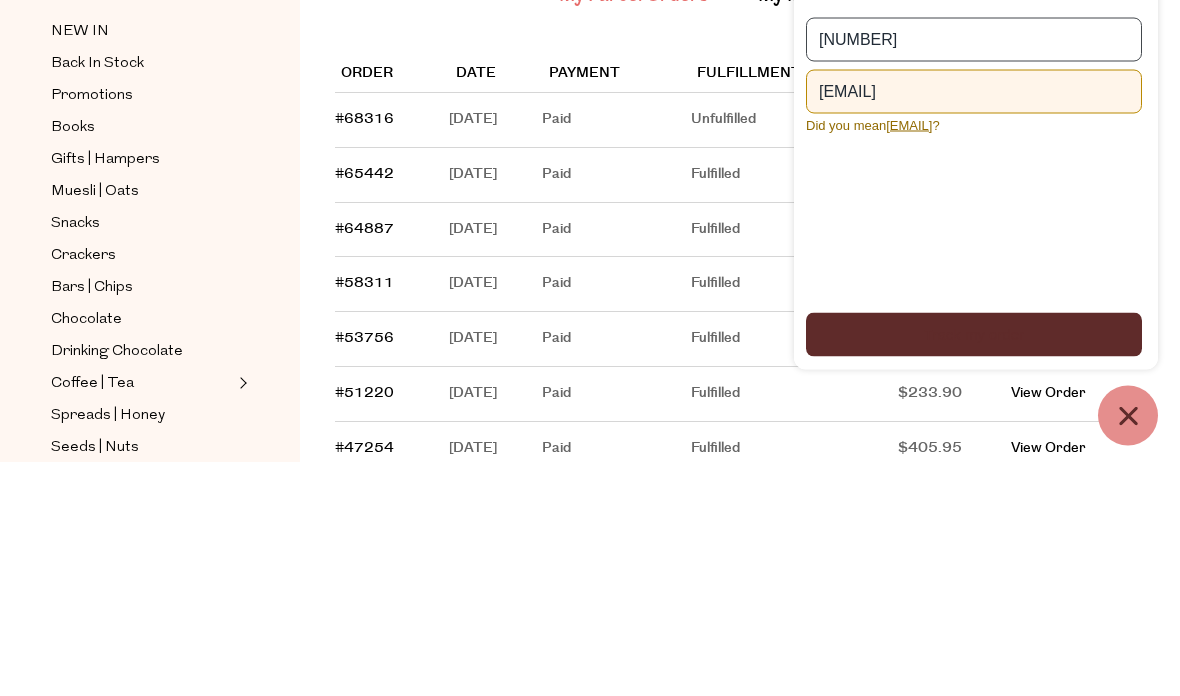 scroll, scrollTop: 0, scrollLeft: 0, axis: both 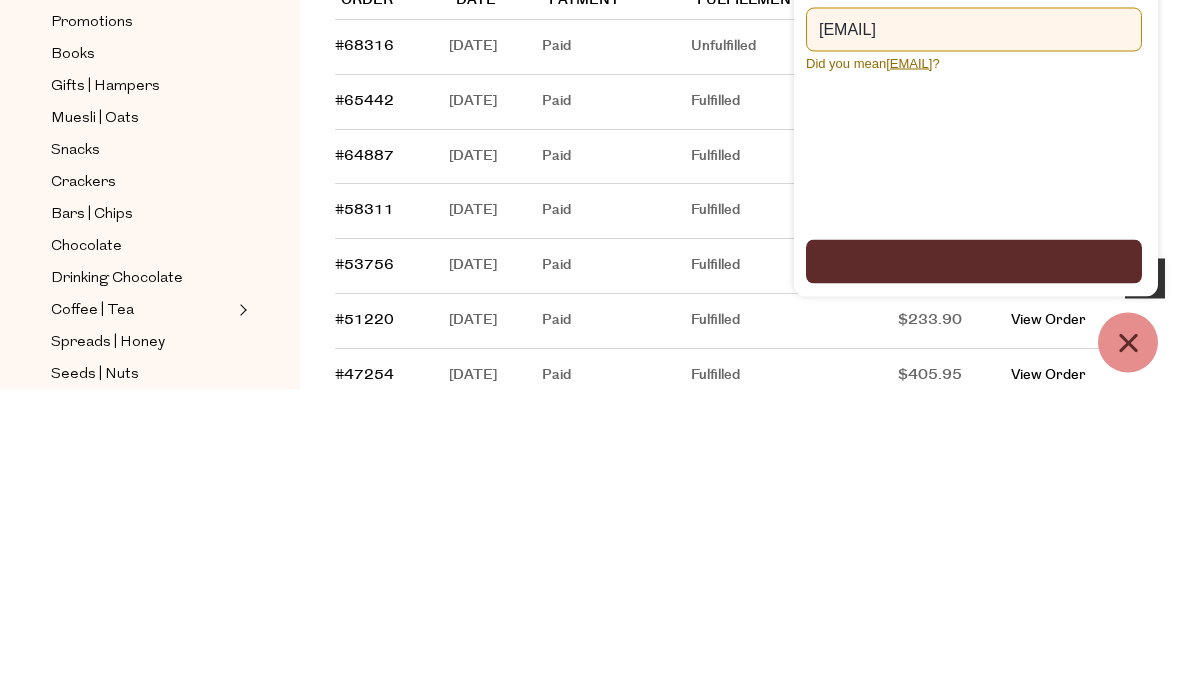 click on "[EMAIL]" at bounding box center (909, 370) 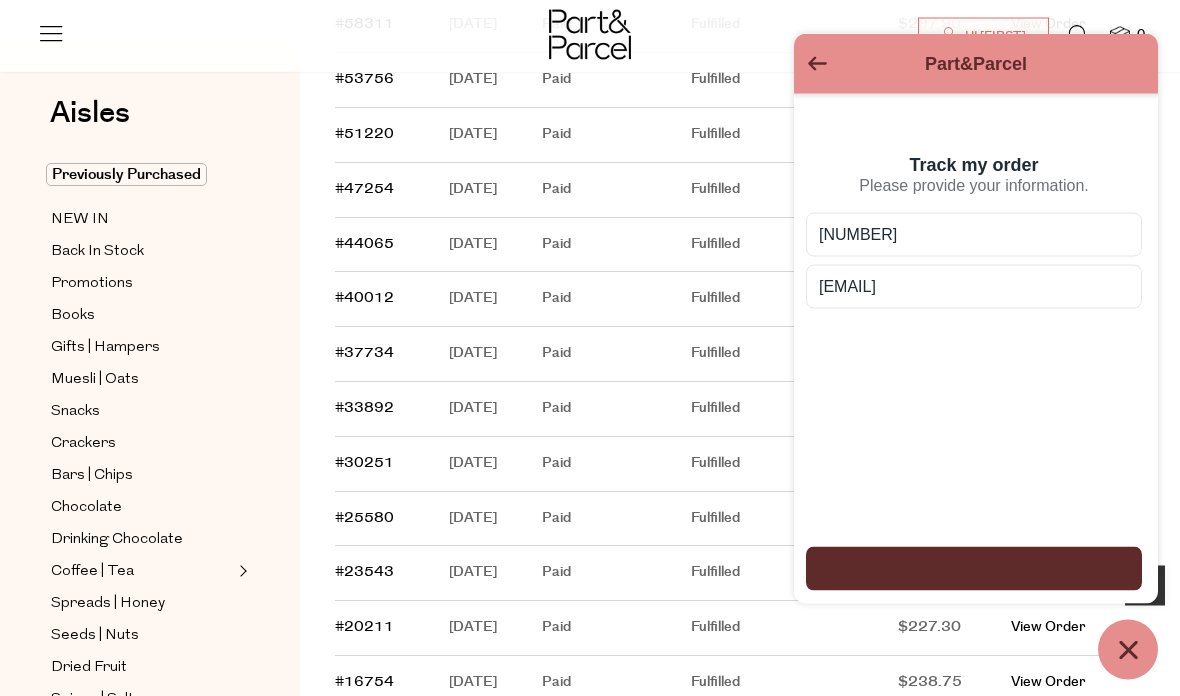 scroll, scrollTop: 494, scrollLeft: 0, axis: vertical 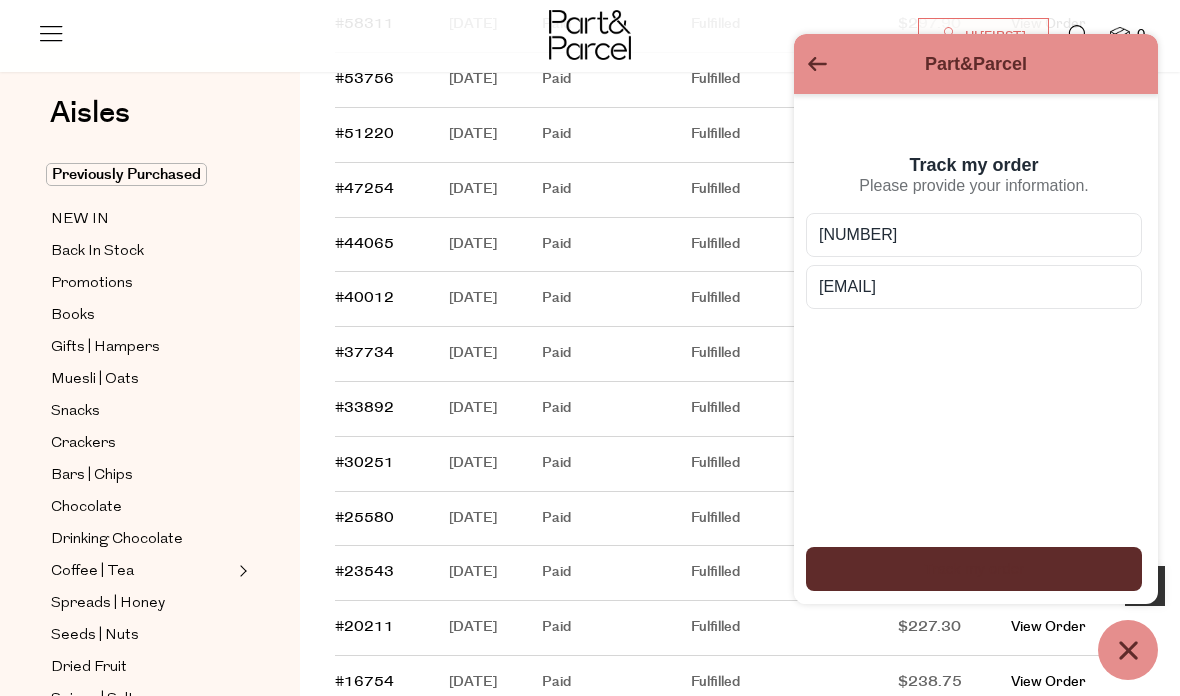 click on "Track my order" at bounding box center (974, 569) 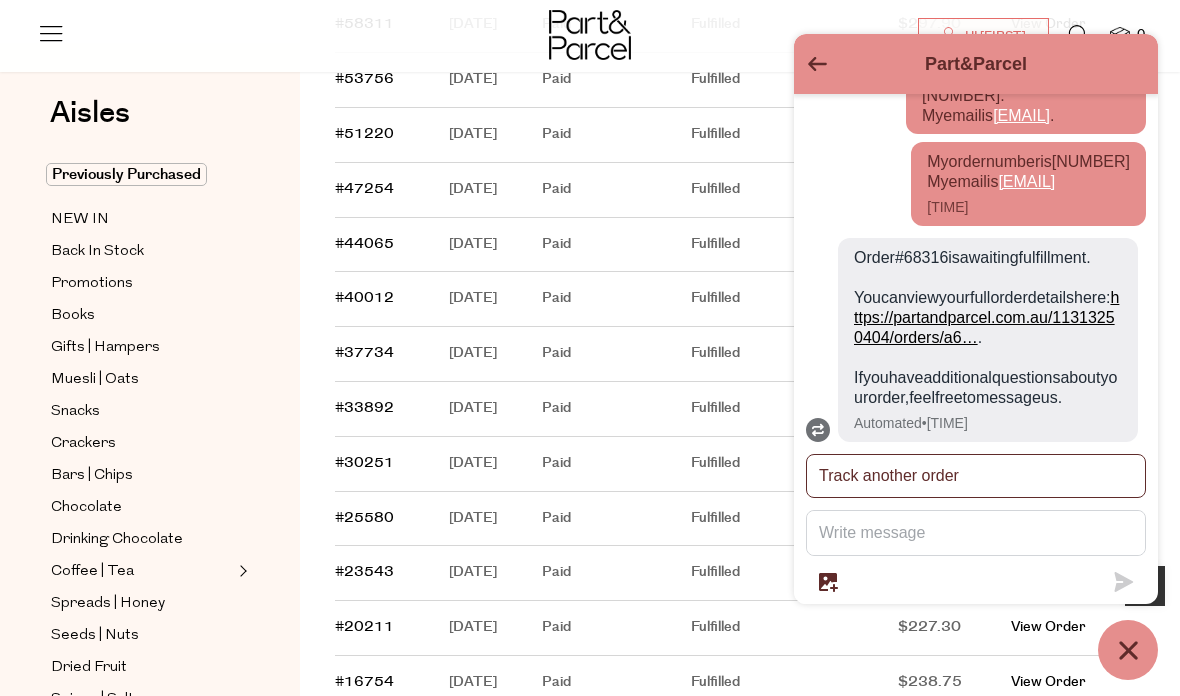 scroll, scrollTop: 550, scrollLeft: 0, axis: vertical 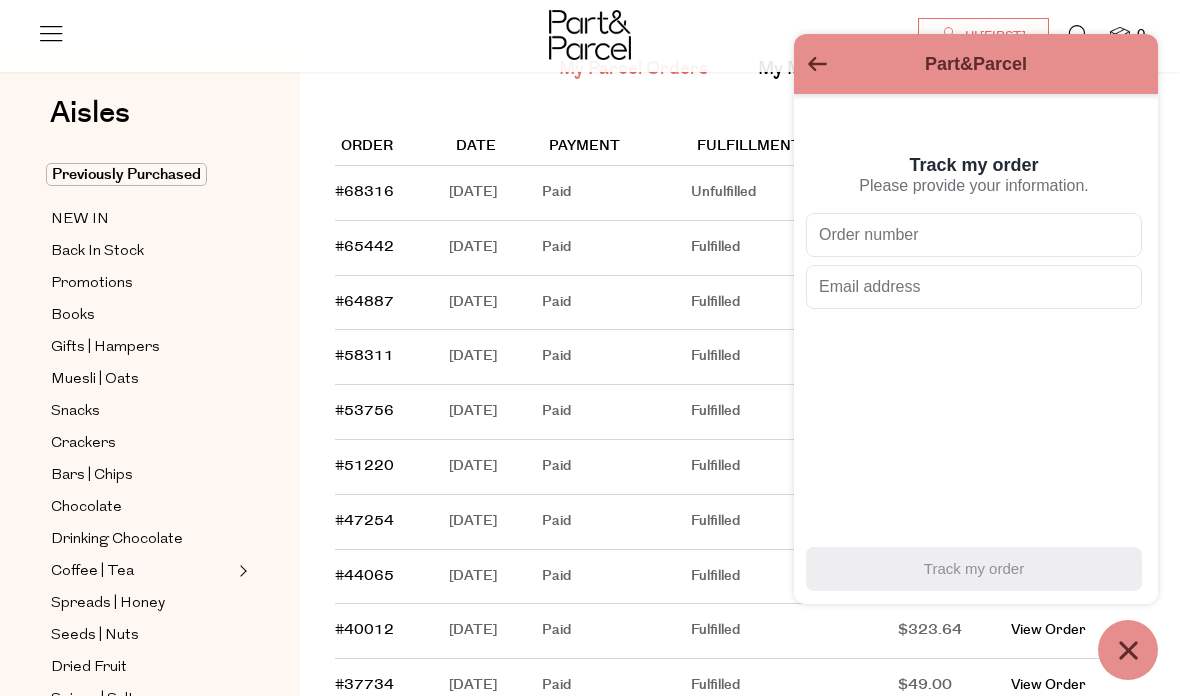 click 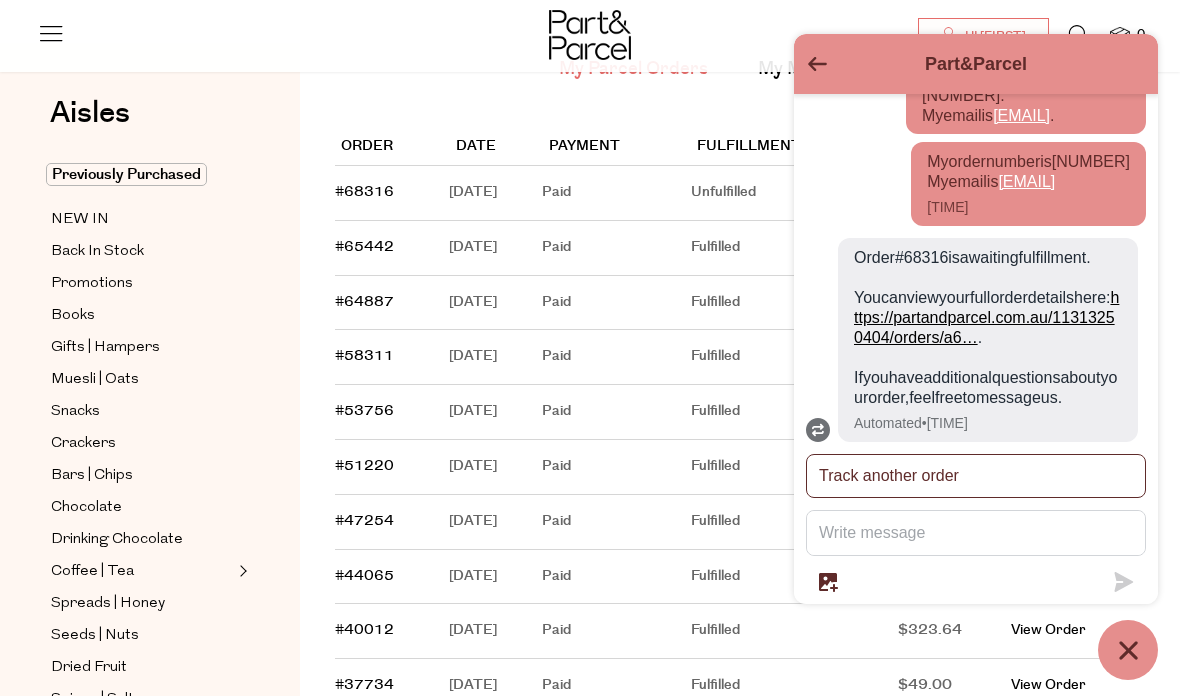click on "Track another order" at bounding box center [976, 476] 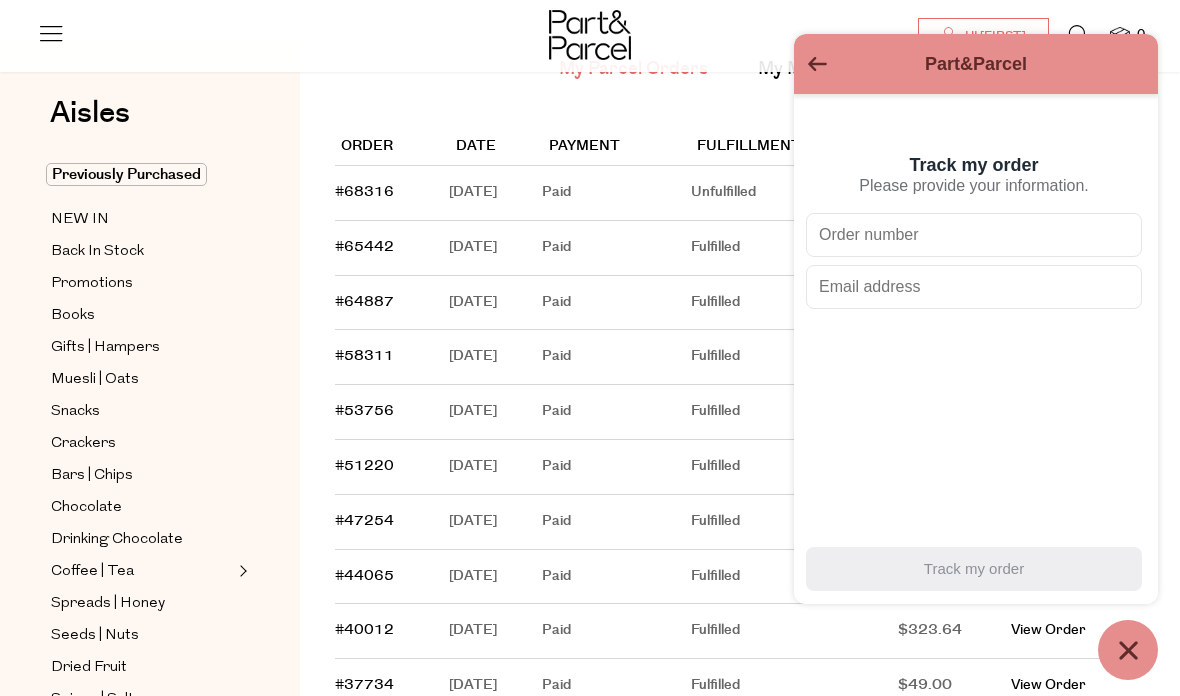 click on "Part&Parcel" at bounding box center (976, 64) 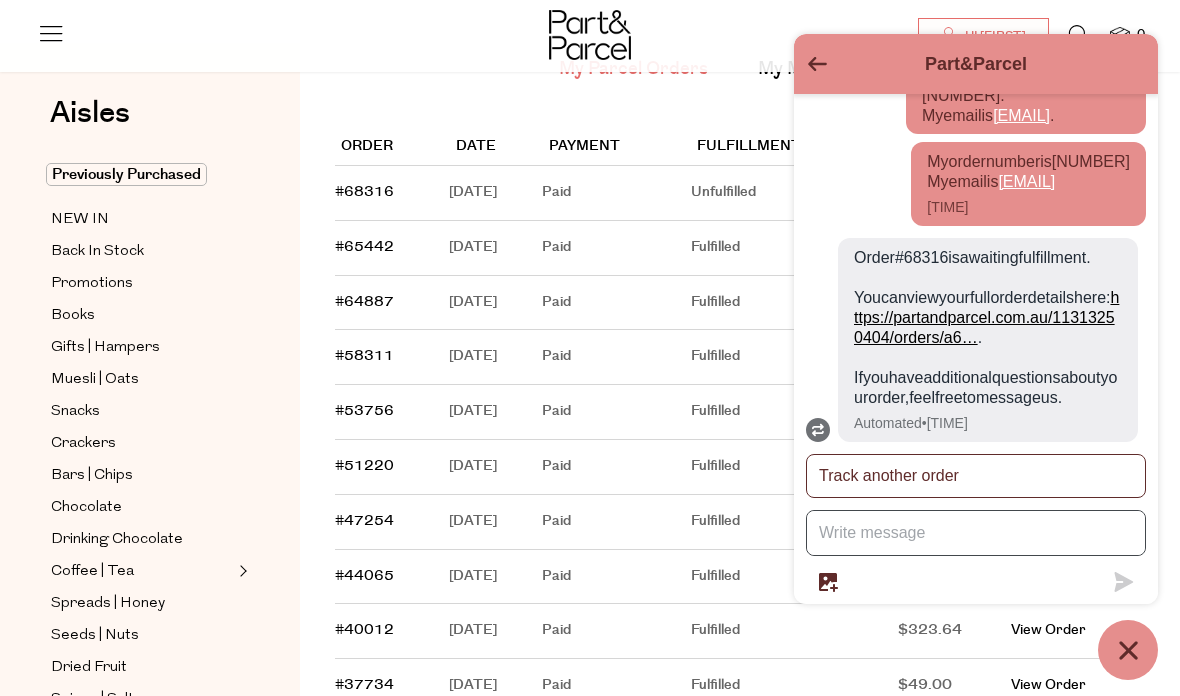 click at bounding box center [976, 533] 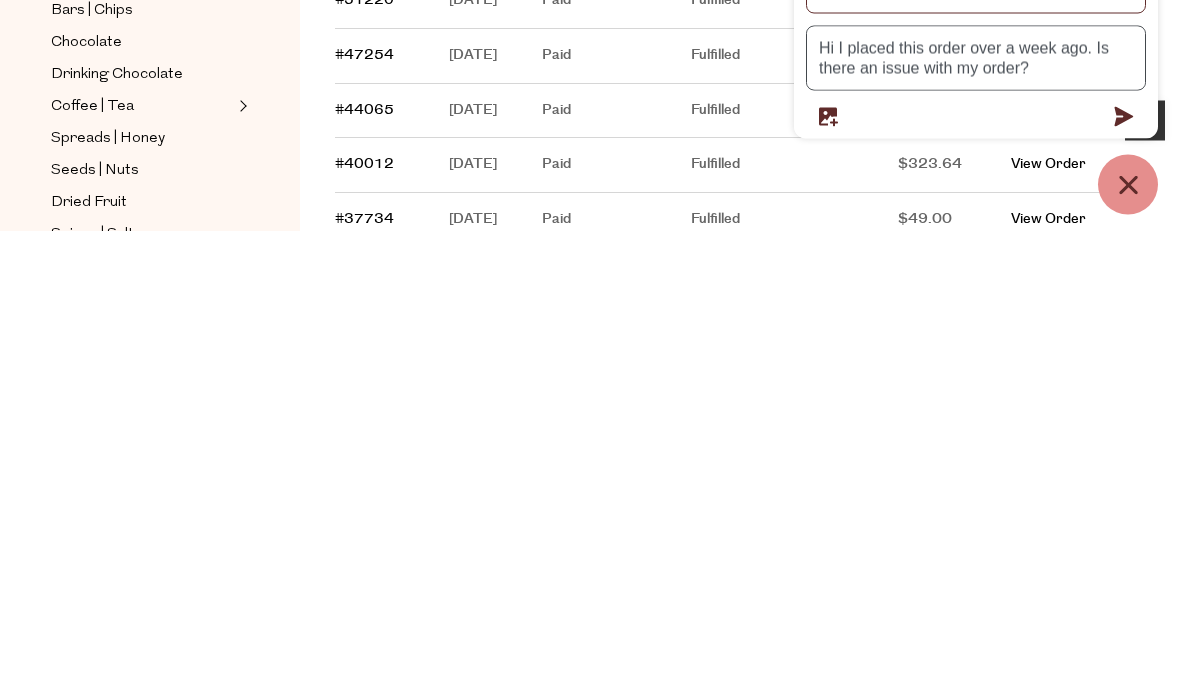 scroll, scrollTop: 550, scrollLeft: 0, axis: vertical 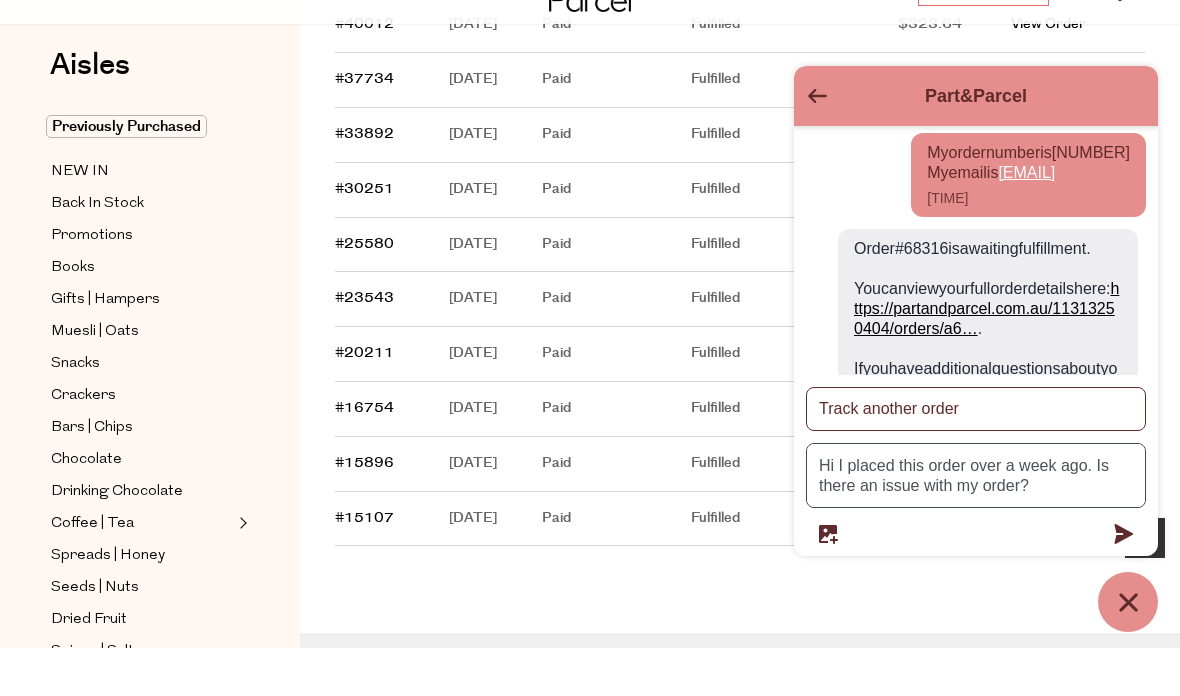 click on "Hi I placed this order over a week ago. Is there an issue with my order?" at bounding box center [976, 523] 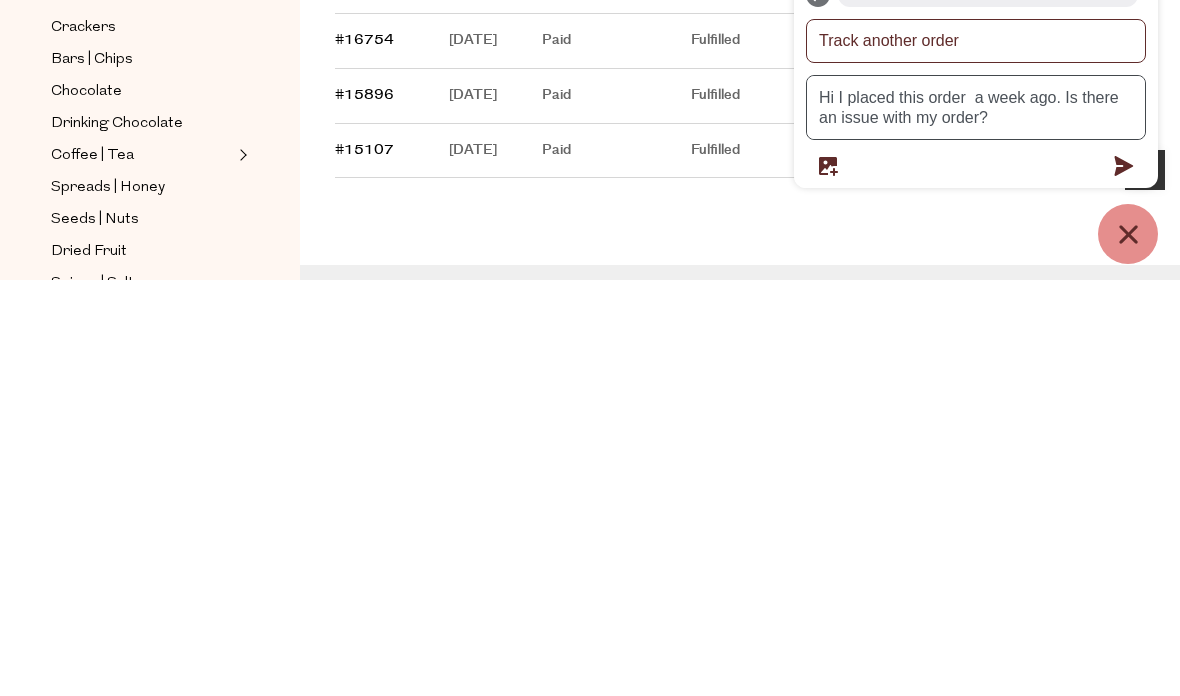 scroll, scrollTop: 630, scrollLeft: 0, axis: vertical 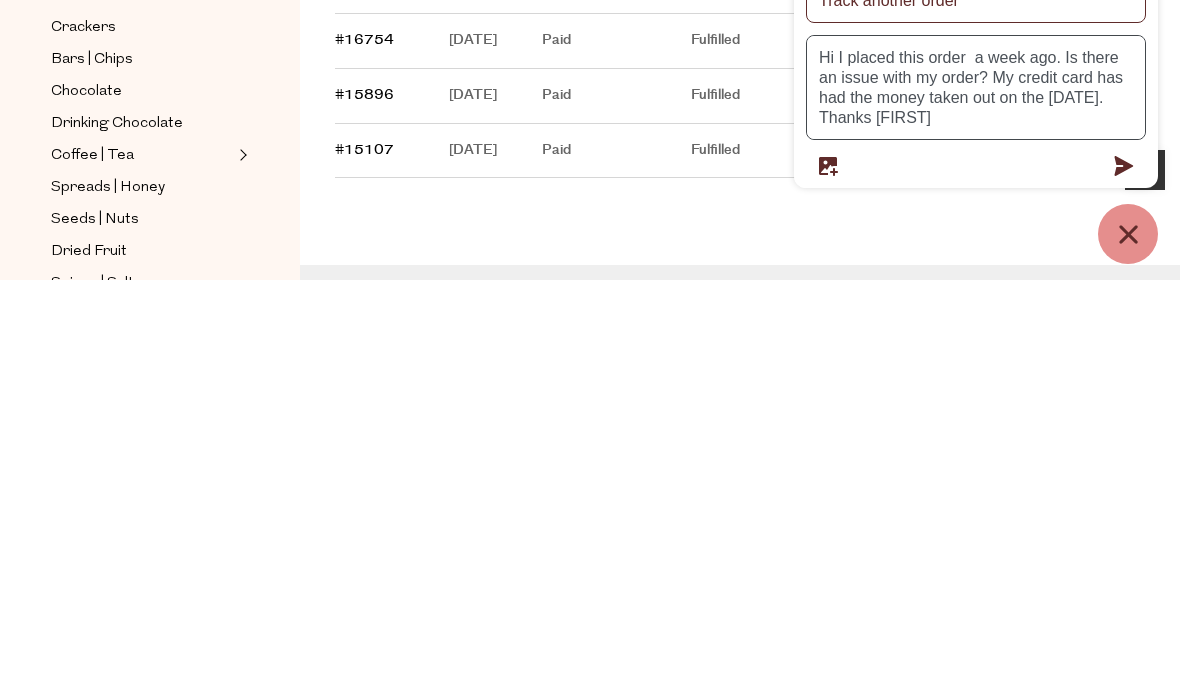 type on "Hi I placed this order  a week ago. Is there an issue with my order? My credit card has had the money taken out on the 1/8/25. Thanks Lisa" 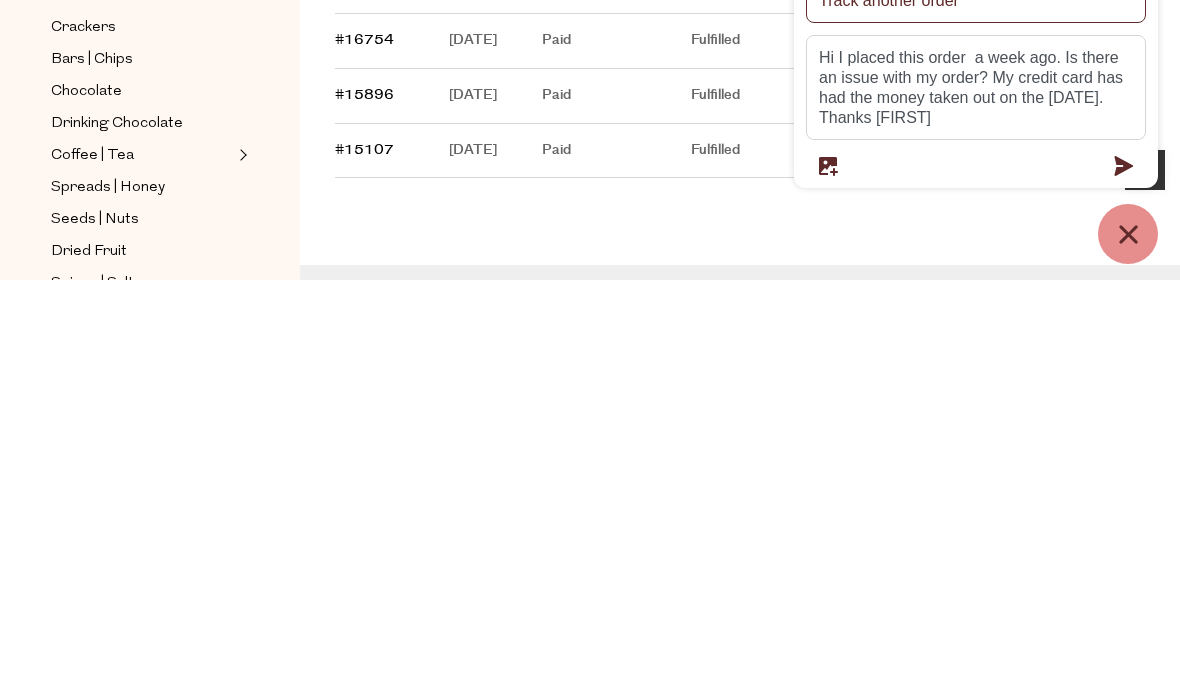 click 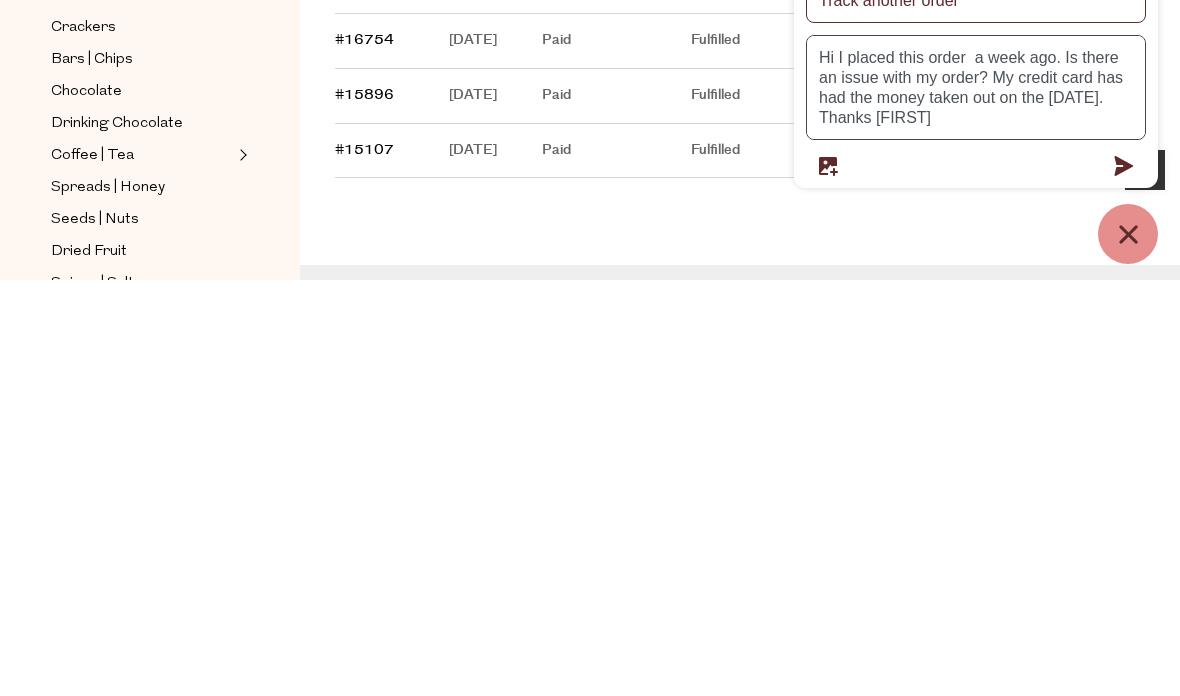 type 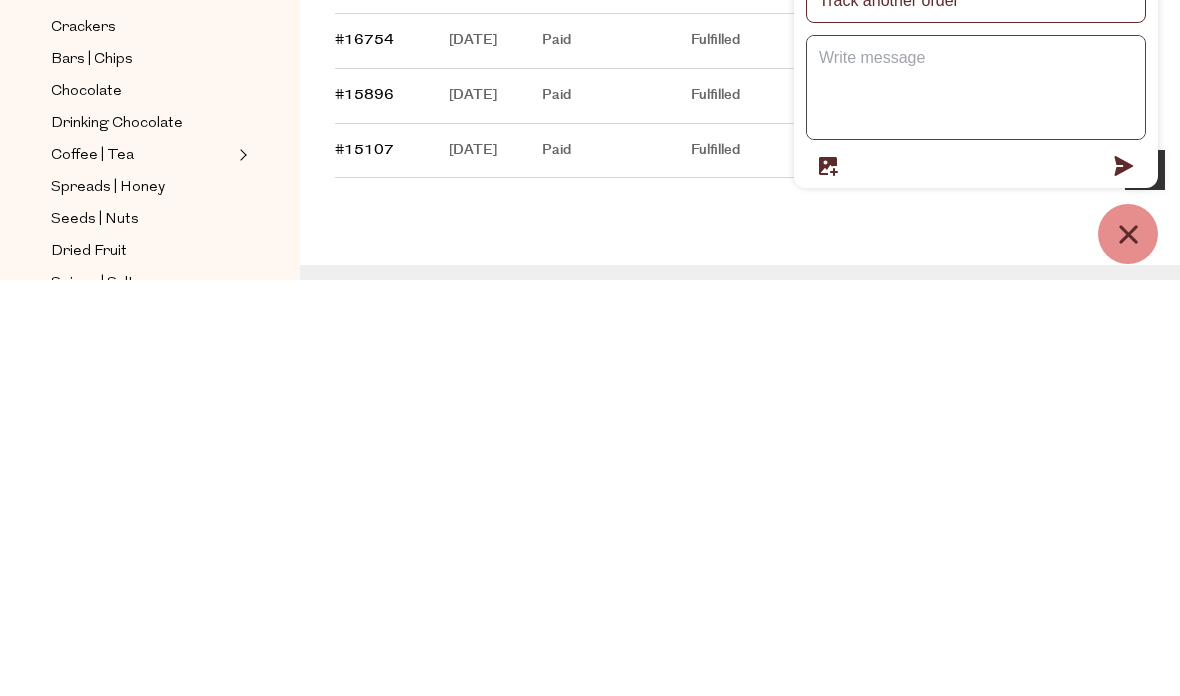 scroll, scrollTop: 746, scrollLeft: 0, axis: vertical 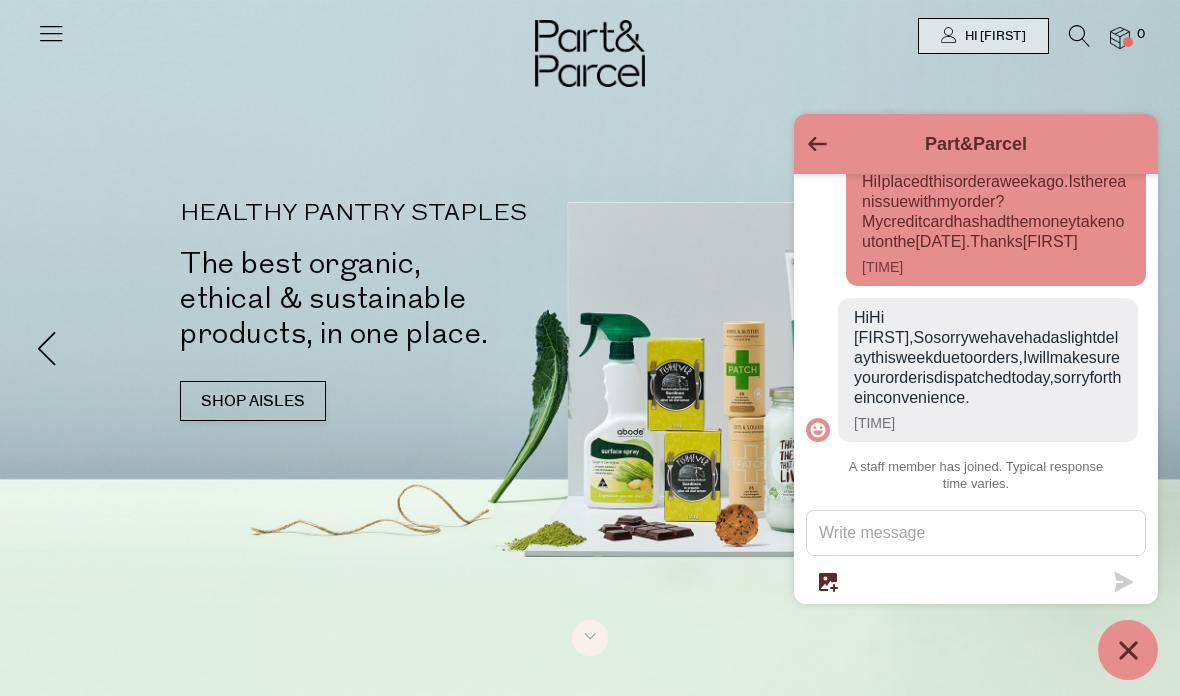 click at bounding box center [976, 533] 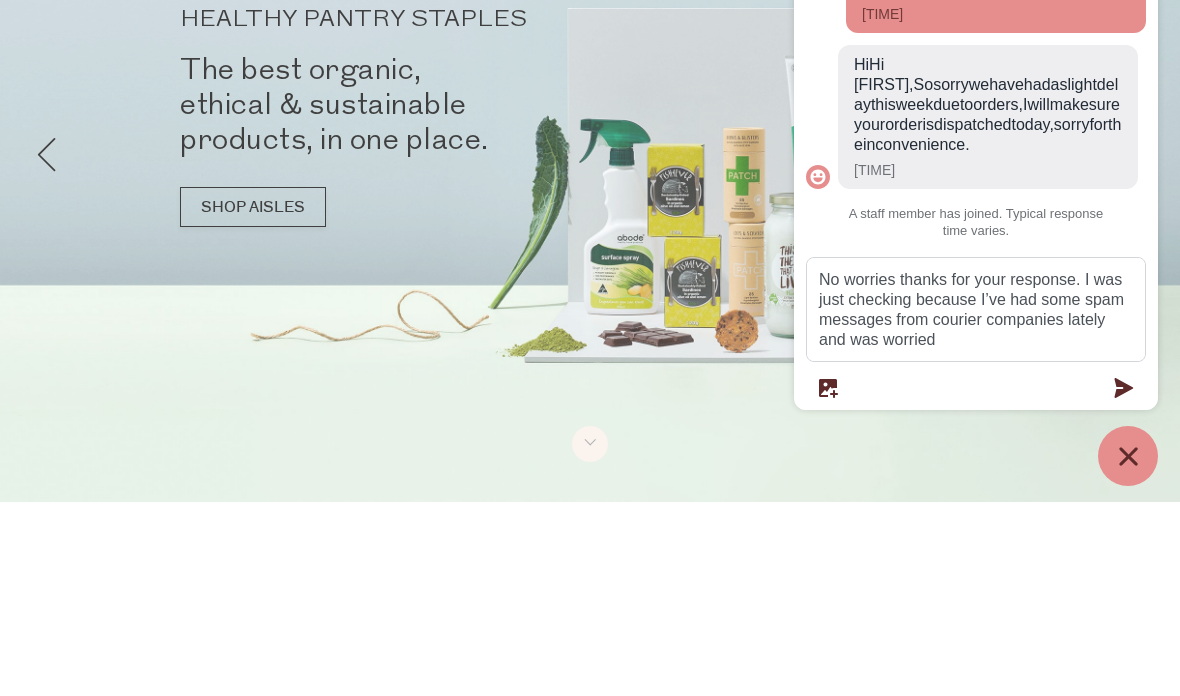 scroll, scrollTop: 813, scrollLeft: 0, axis: vertical 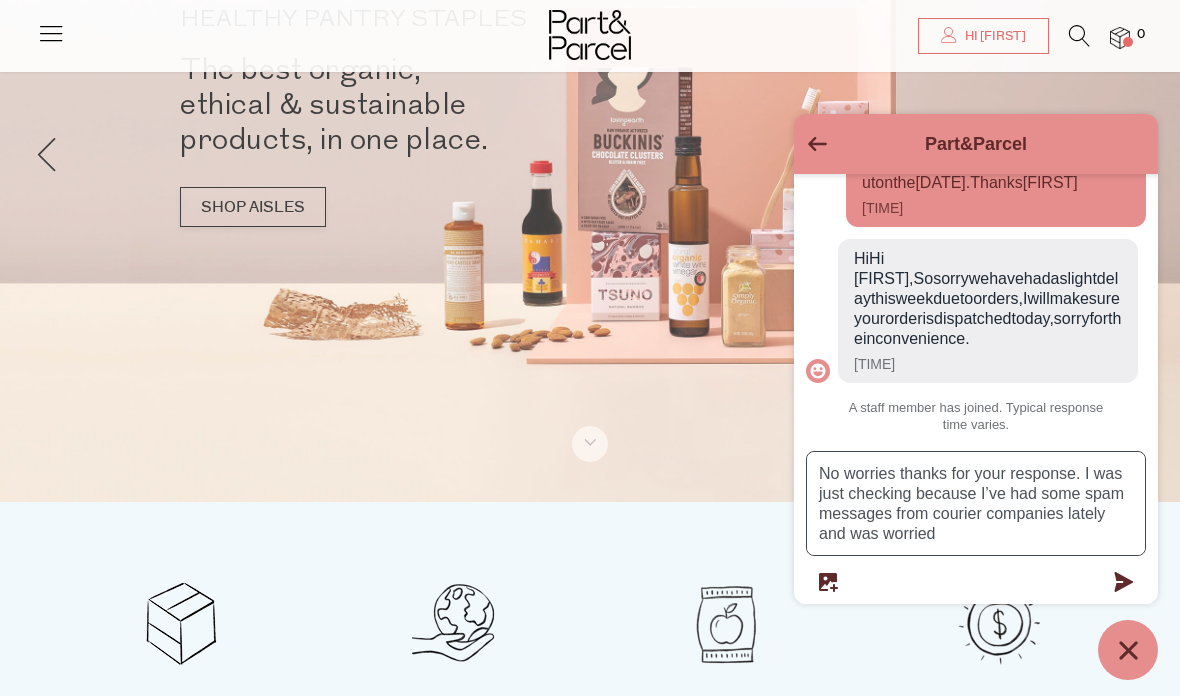 click on "No worries thanks for your response. I was just checking because I’ve had some spam messages from courier companies lately and was worried" at bounding box center (976, 503) 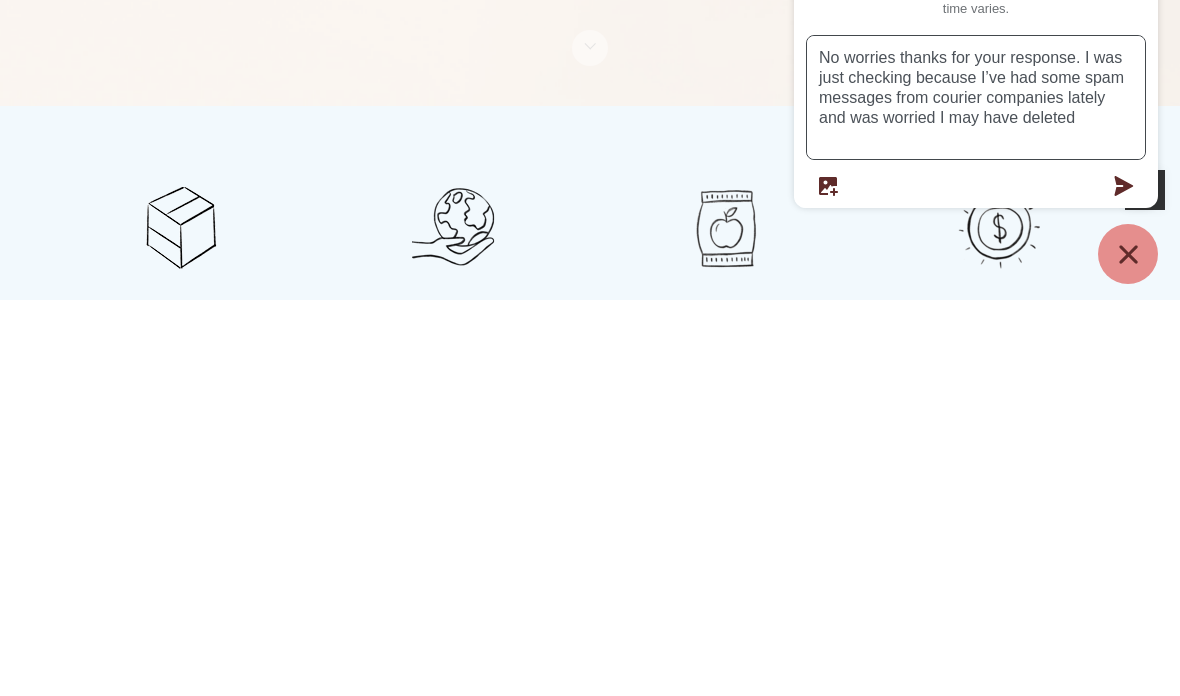 scroll, scrollTop: 754, scrollLeft: 0, axis: vertical 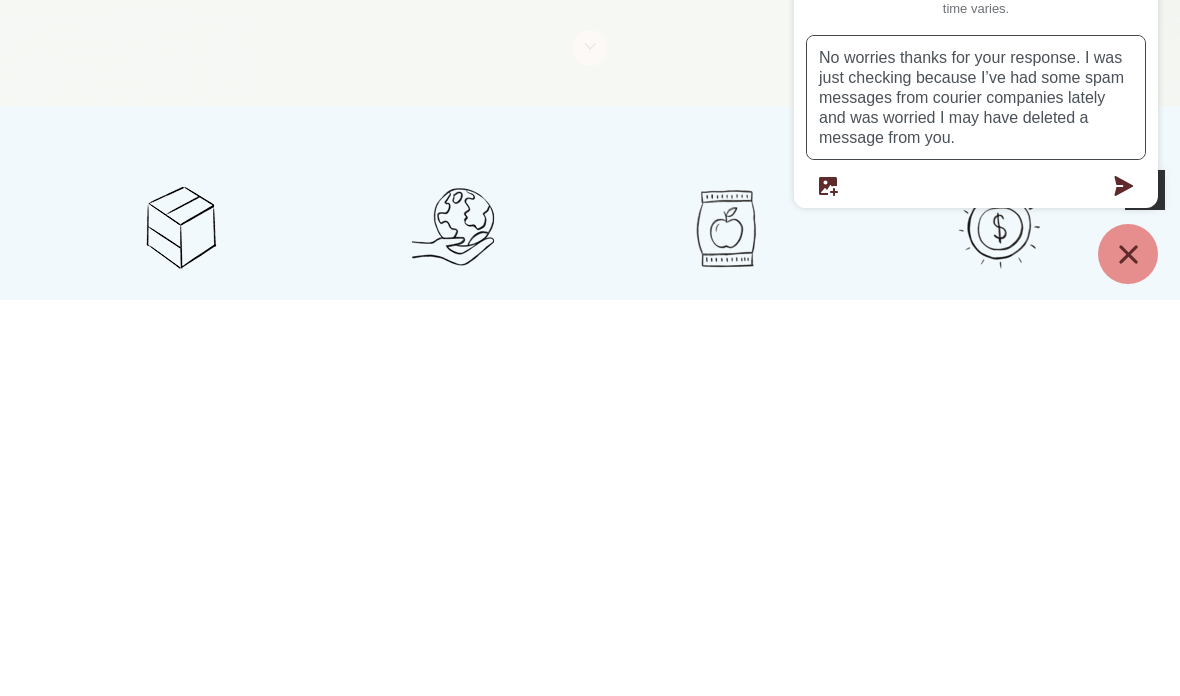 type on "No worries thanks for your response. I was just checking because I’ve had some spam messages from courier companies lately and was worried I may have deleted a message from you." 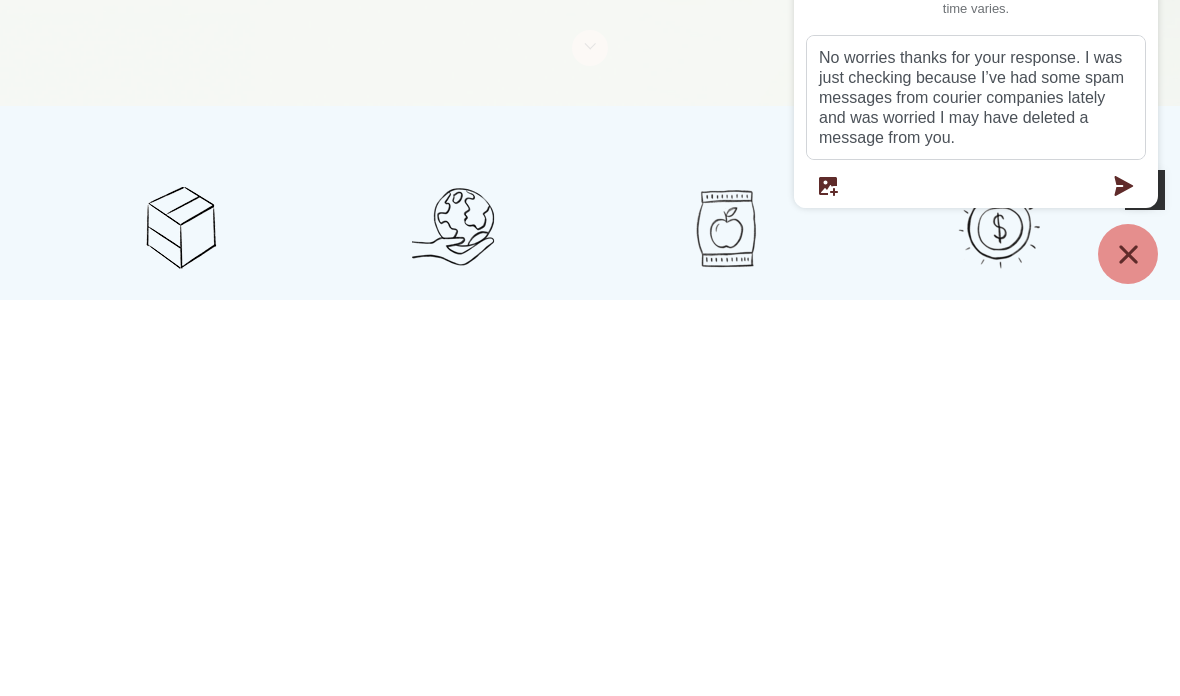 click at bounding box center [1124, 582] 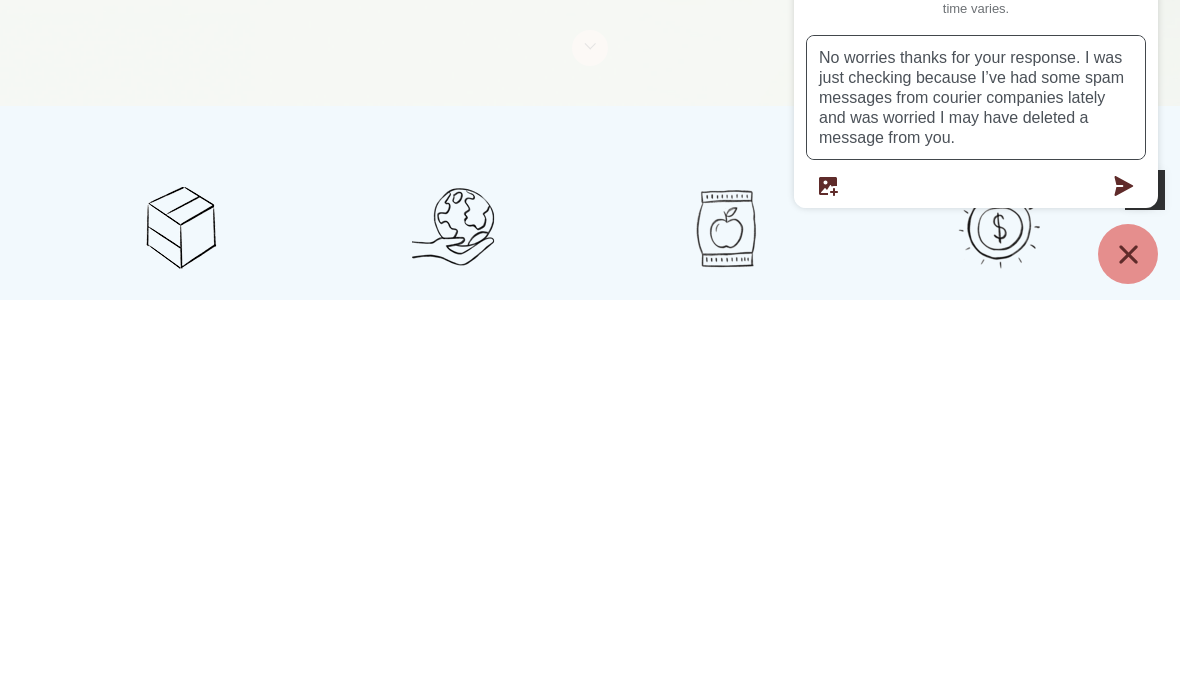 type 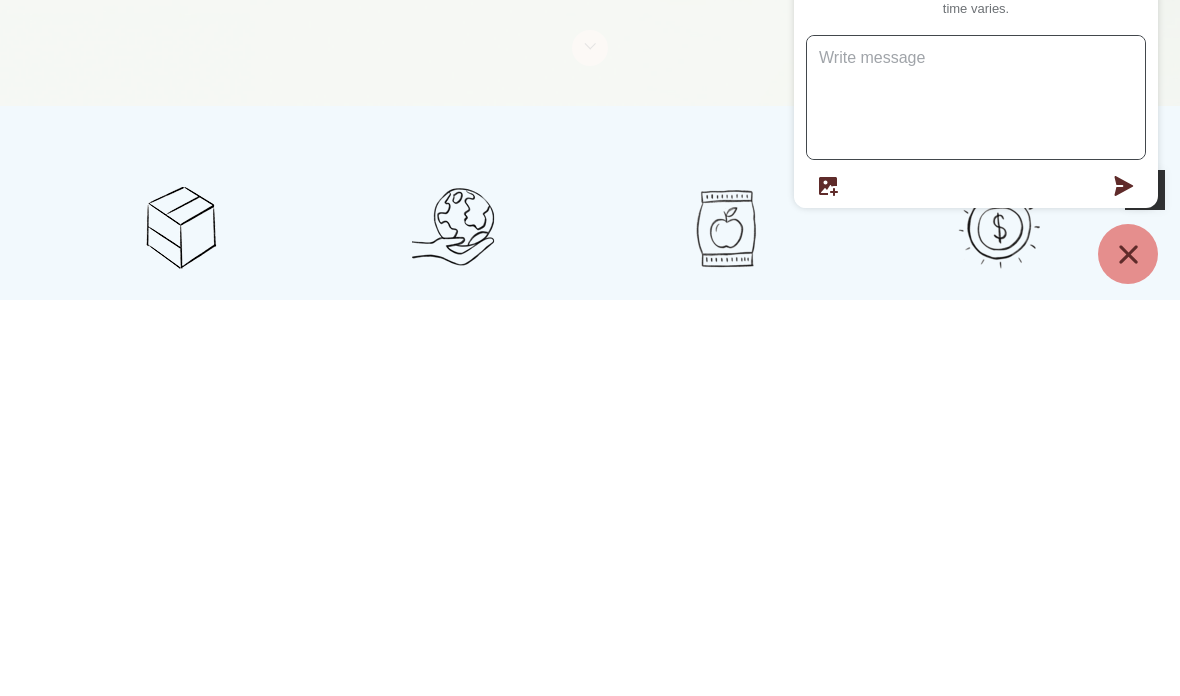 scroll, scrollTop: 916, scrollLeft: 0, axis: vertical 